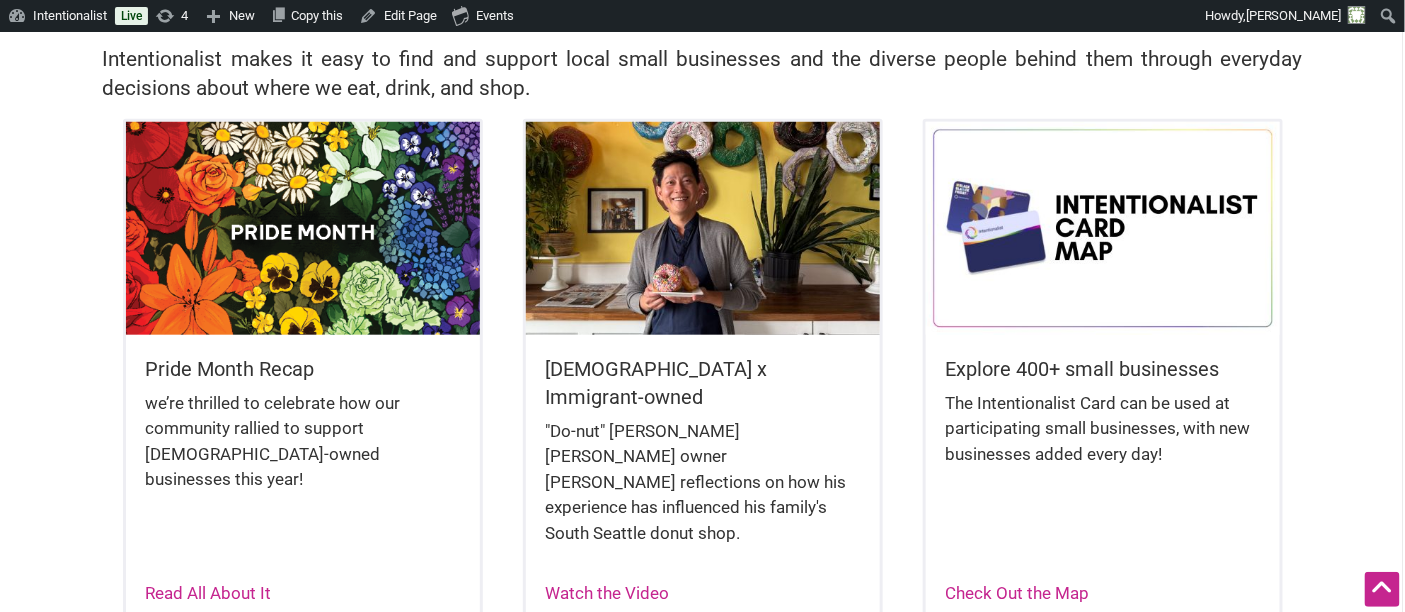 scroll, scrollTop: 476, scrollLeft: 0, axis: vertical 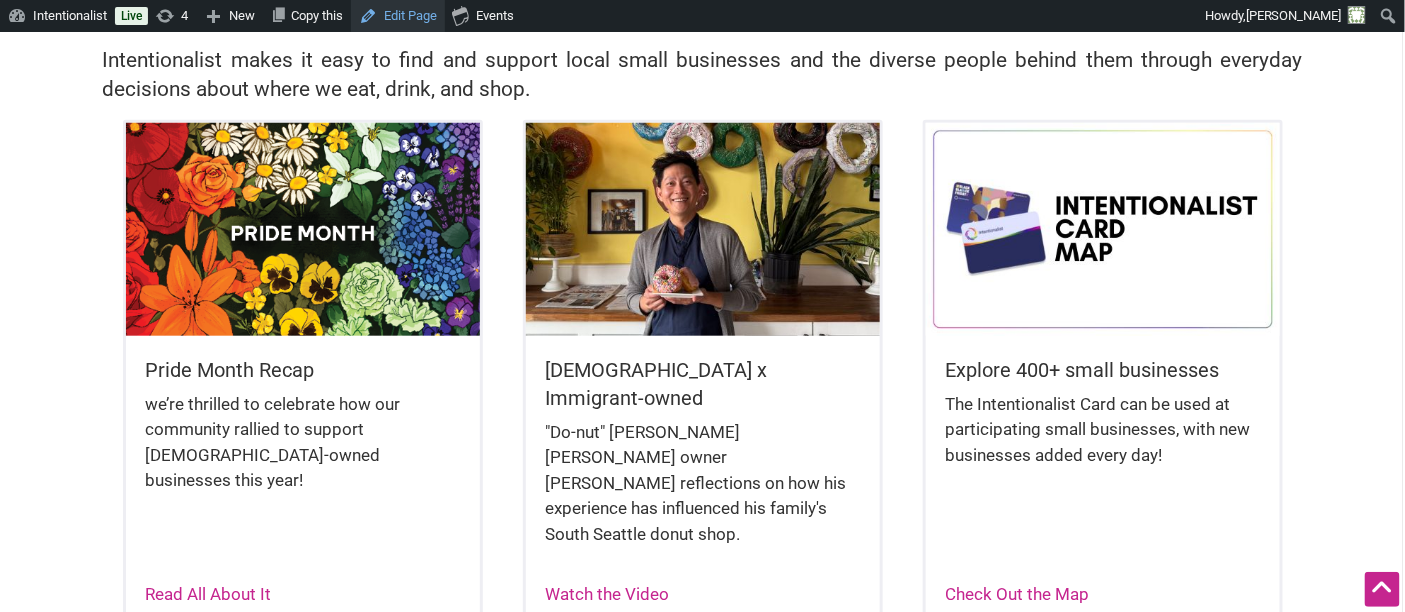 click on "Edit Page" at bounding box center [398, 16] 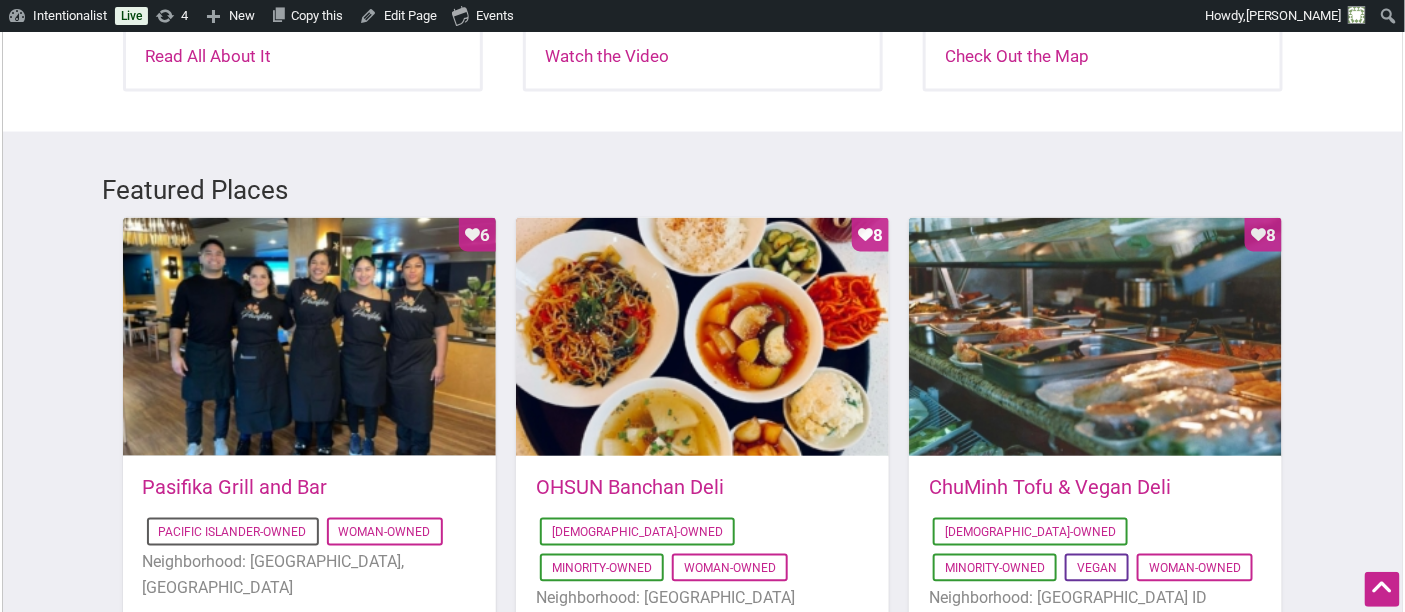 scroll, scrollTop: 1015, scrollLeft: 0, axis: vertical 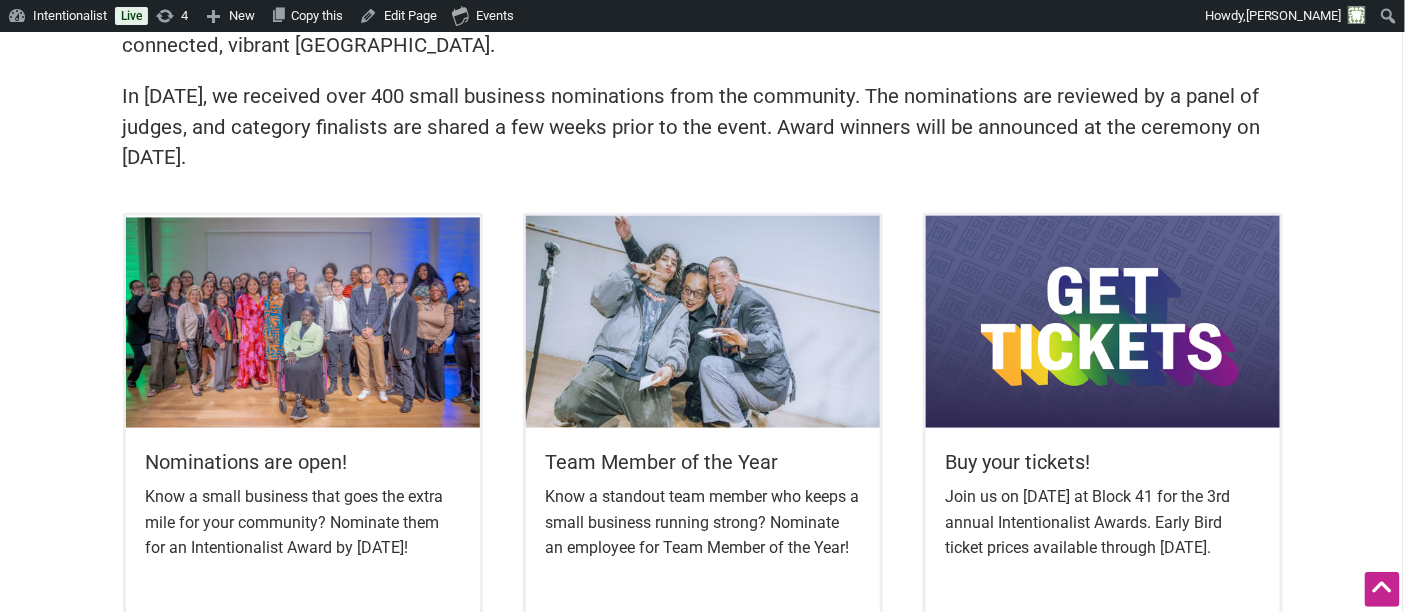 click on "Nominations are open!
Know a small business that goes the extra mile for your community? Nominate them for an Intentionalist Award by [DATE]!
Nominate a small business!
Team Member of the Year
Know a standout team member who keeps a small business running strong? Nominate an employee for Team Member of the Year!
Nominate an employee!
Buy your tickets!
Join us on [DATE] at Block 41 for the 3rd annual Intentionalist Awards. Early Bird ticket prices available through [DATE].
Get your tickets here!" at bounding box center (703, 456) 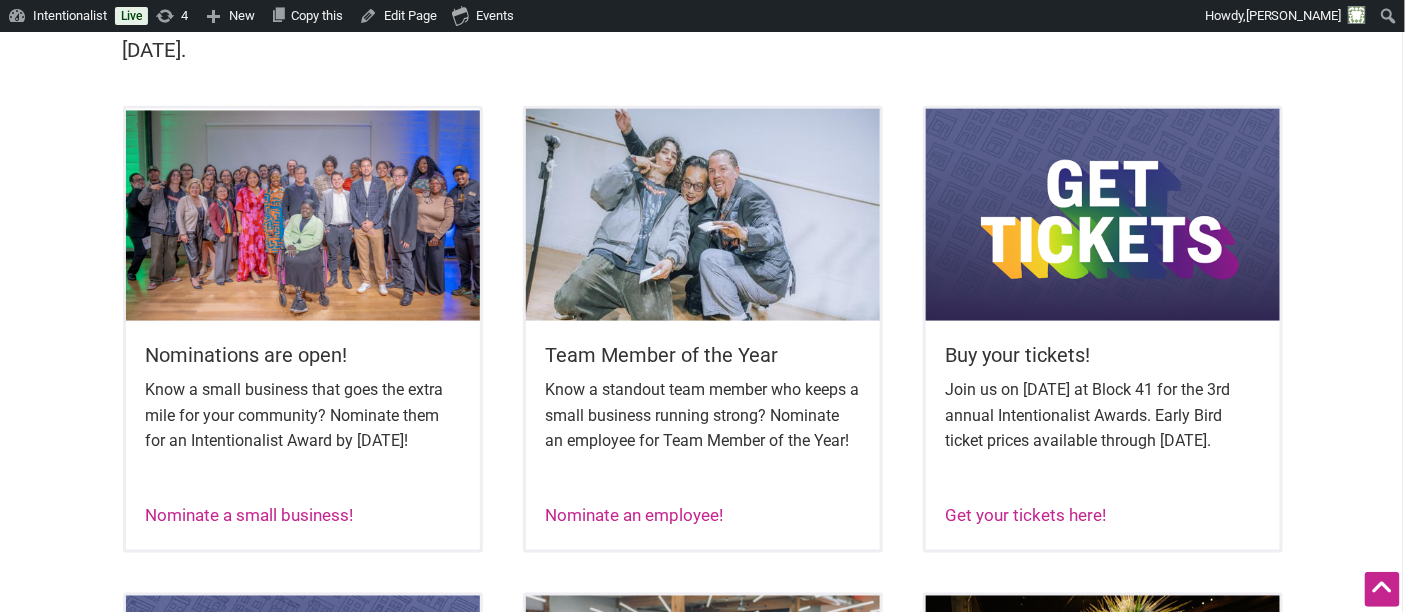 scroll, scrollTop: 790, scrollLeft: 0, axis: vertical 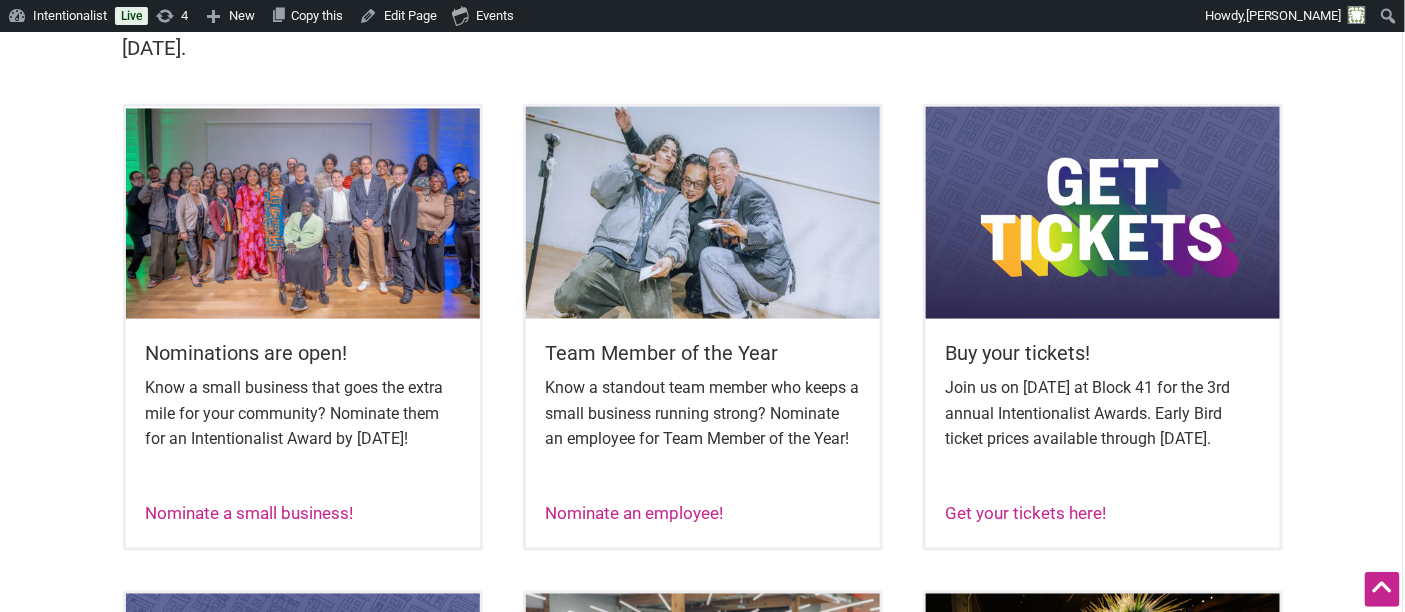click on "Nominations are open!
Know a small business that goes the extra mile for your community? Nominate them for an Intentionalist Award by August 29, 2025!
Nominate a small business!
Team Member of the Year
Know a standout team member who keeps a small business running strong? Nominate an employee for Team Member of the Year!
Nominate an employee!
Buy your tickets!
Join us on October 14th, 2025 at Block 41 for the 3rd annual Intentionalist Awards. Early Bird ticket prices available through August 29.
Get your tickets here!" at bounding box center [703, 347] 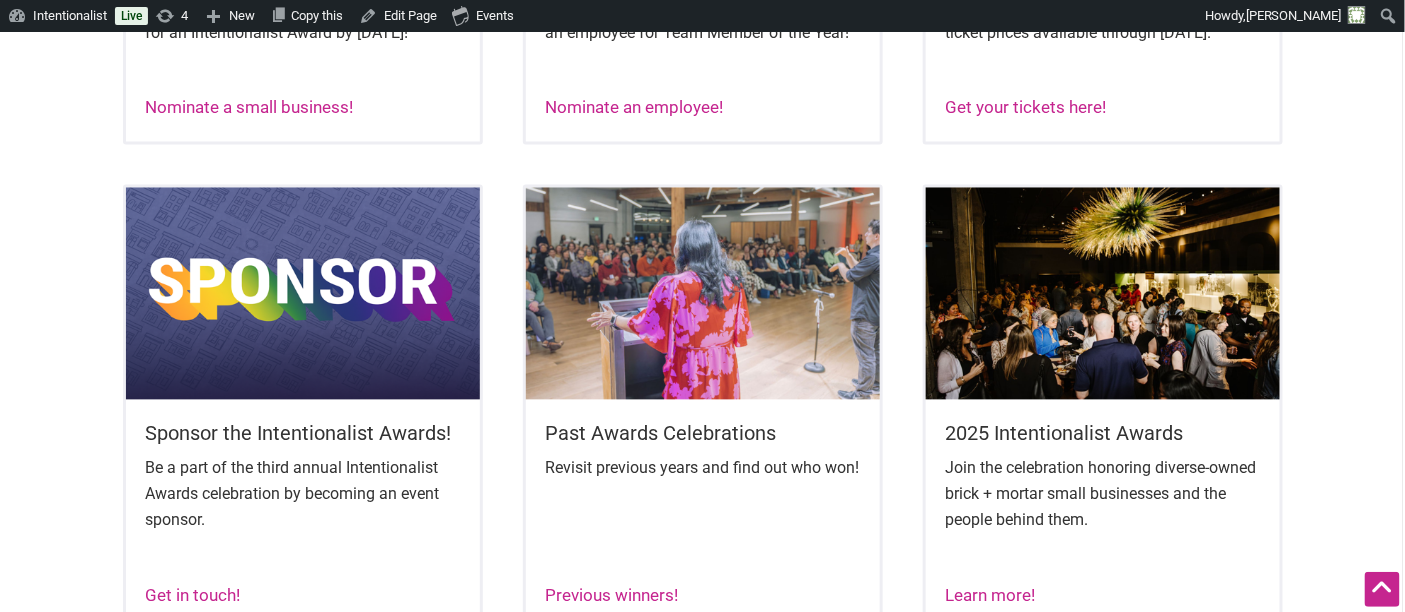 scroll, scrollTop: 1243, scrollLeft: 0, axis: vertical 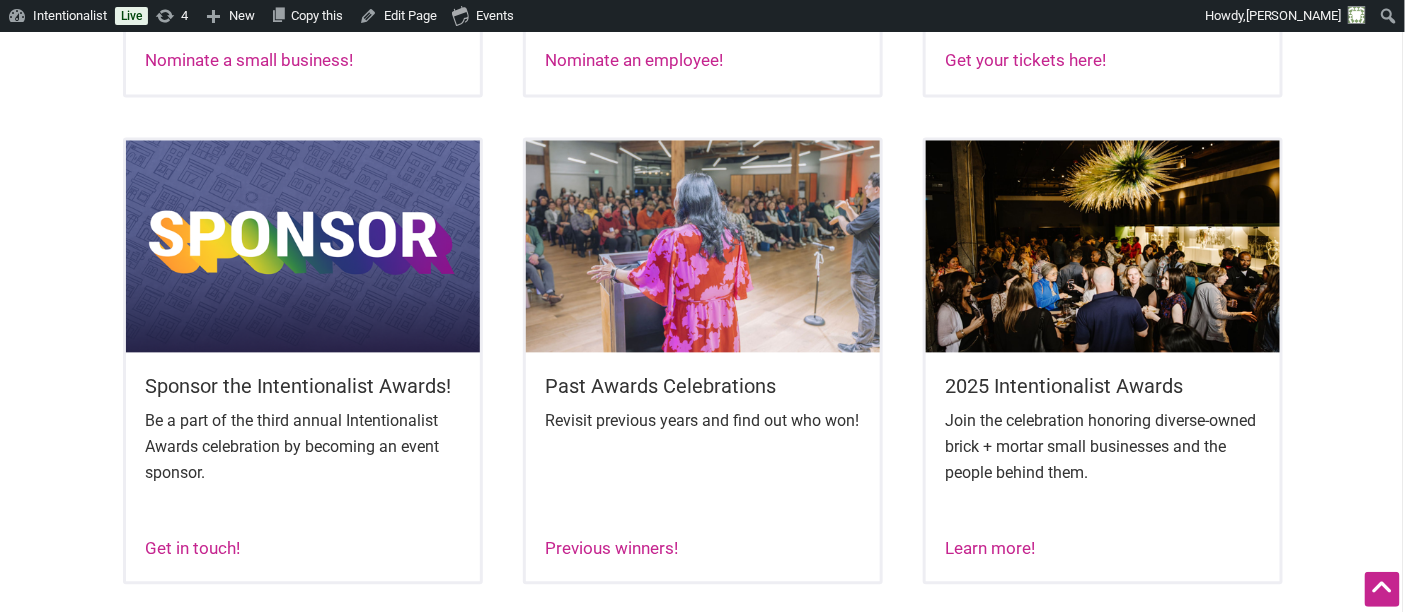 click at bounding box center (703, 247) 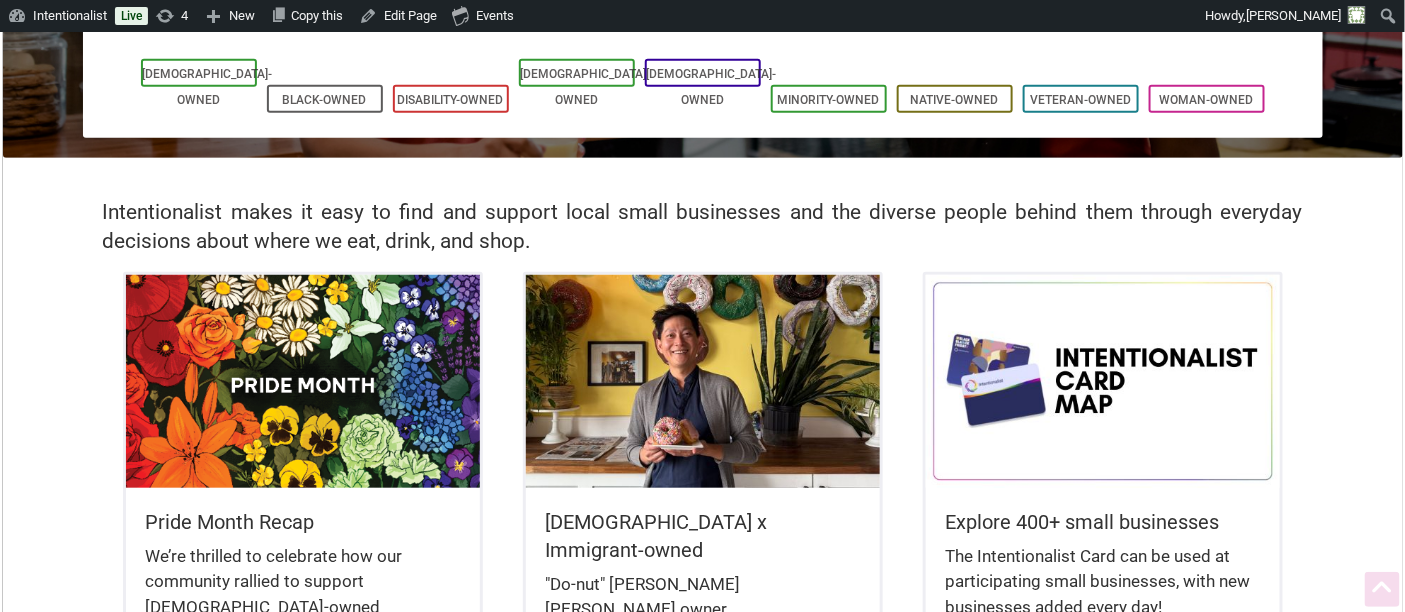 scroll, scrollTop: 328, scrollLeft: 0, axis: vertical 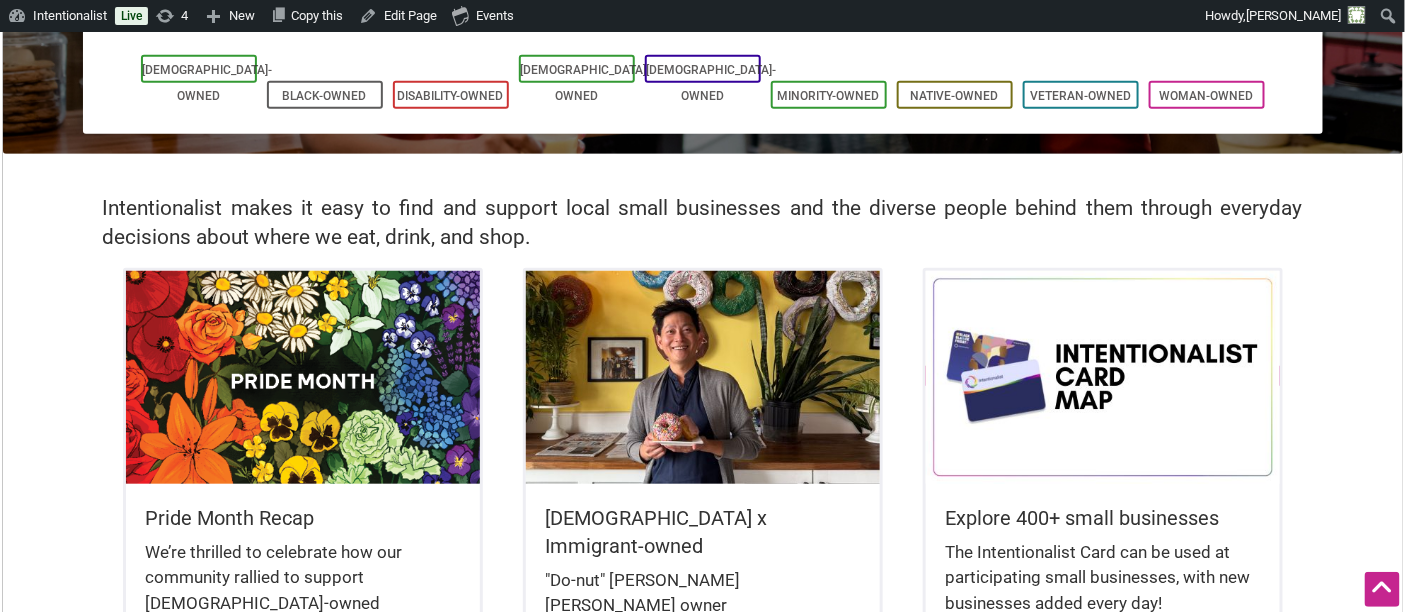 click at bounding box center [1103, 377] 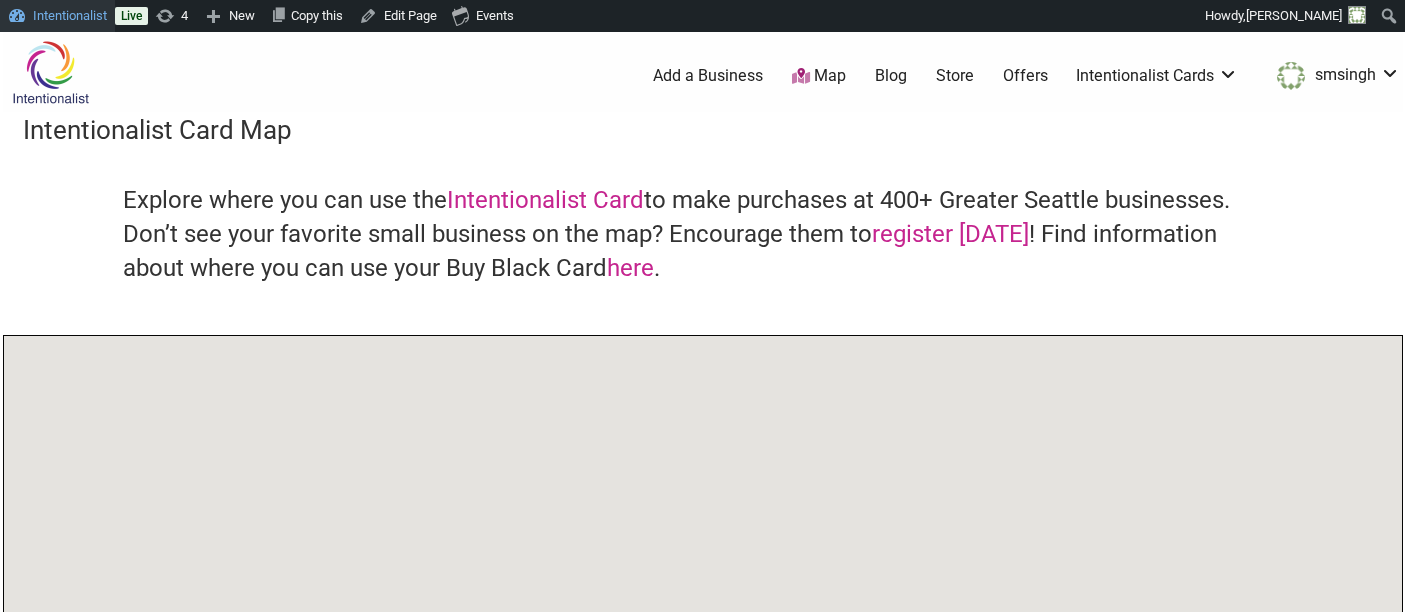 scroll, scrollTop: 0, scrollLeft: 0, axis: both 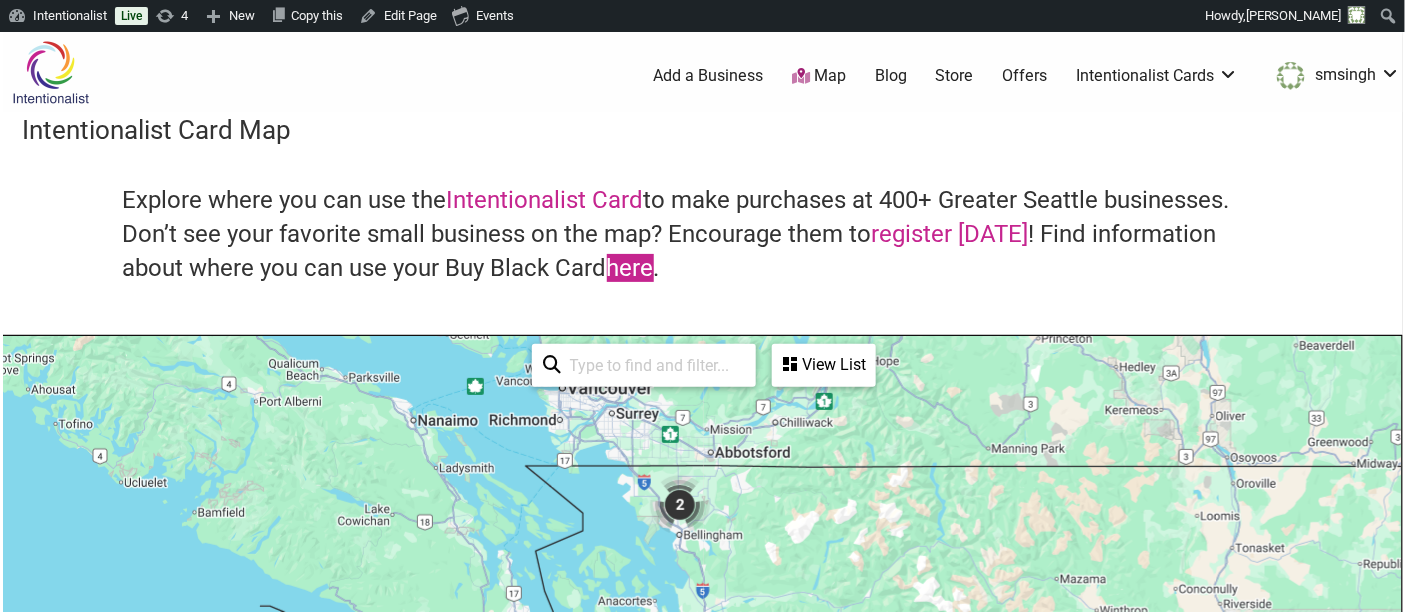 click on "here" at bounding box center [630, 268] 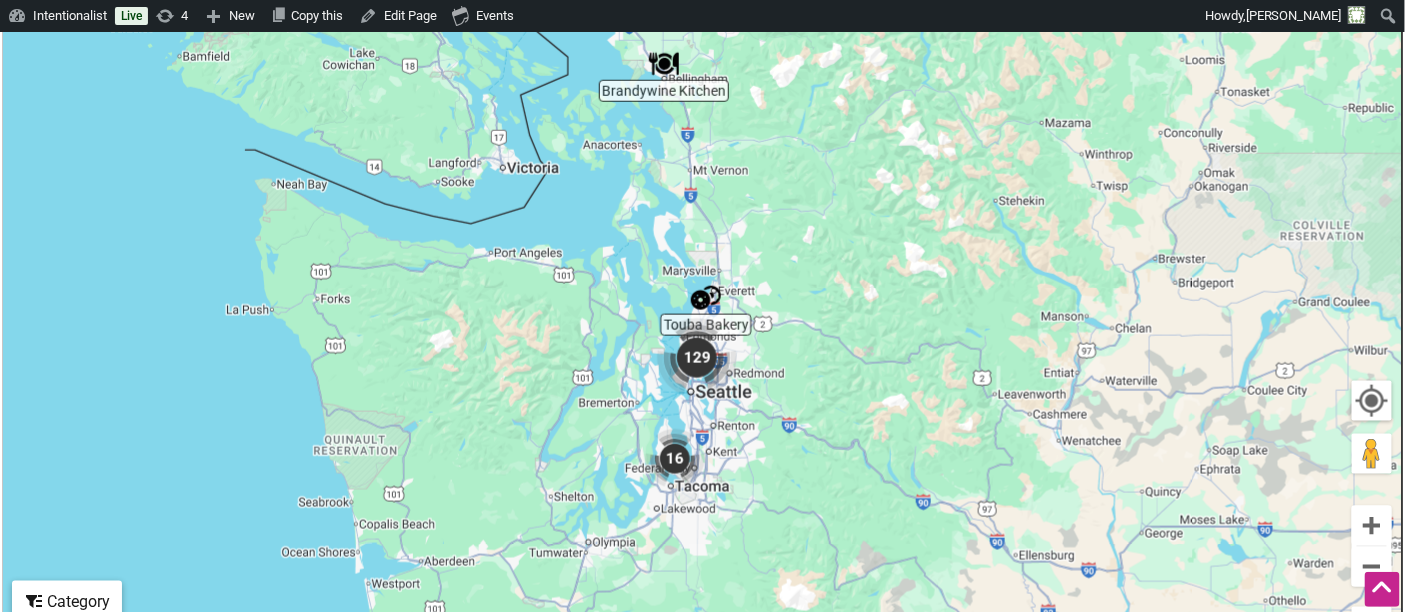 scroll, scrollTop: 676, scrollLeft: 0, axis: vertical 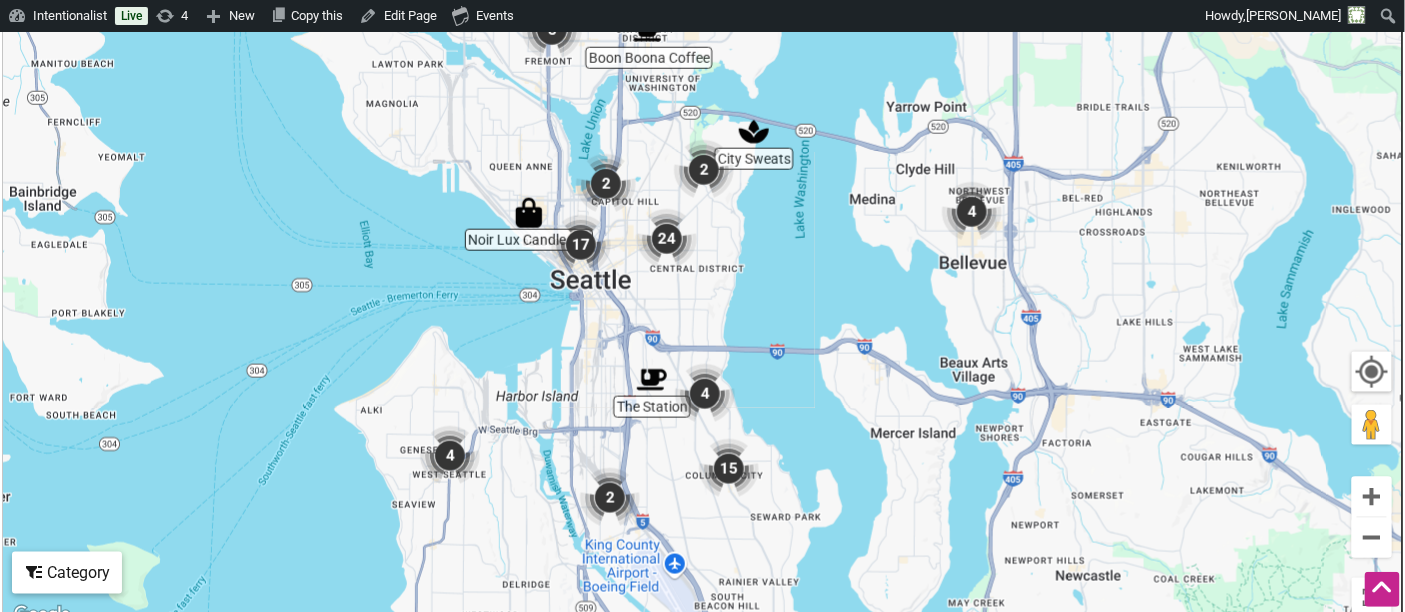 drag, startPoint x: 747, startPoint y: 385, endPoint x: 740, endPoint y: 316, distance: 69.354164 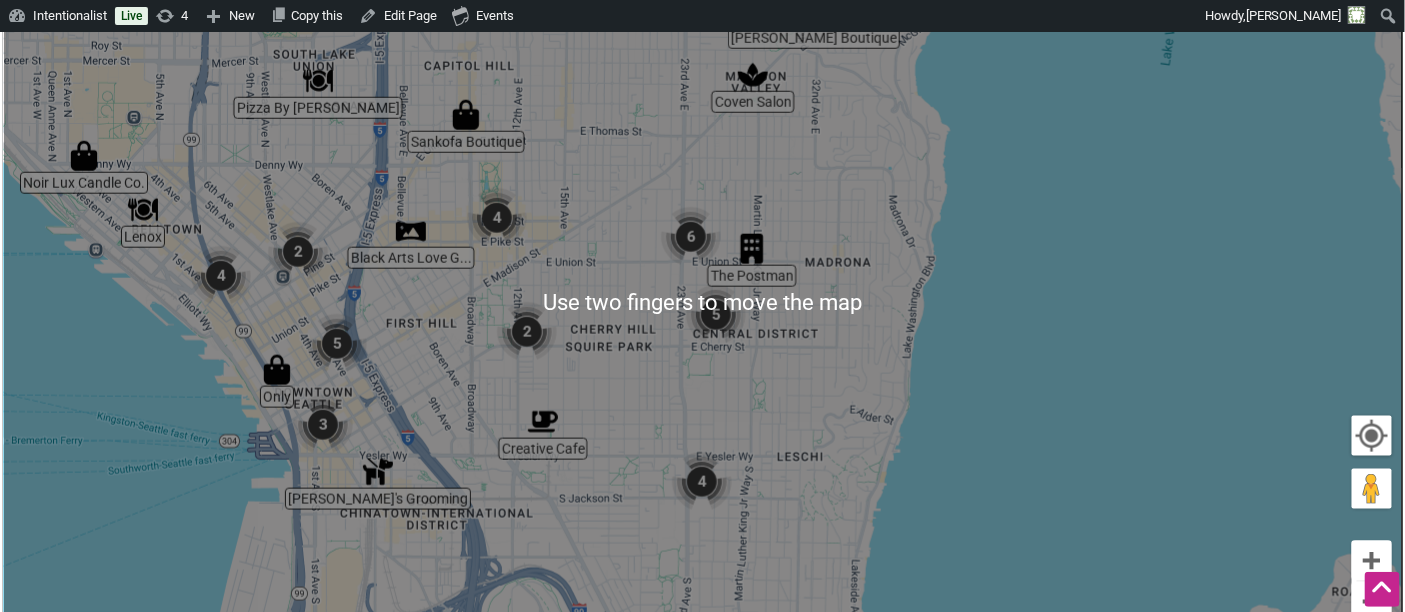scroll, scrollTop: 612, scrollLeft: 0, axis: vertical 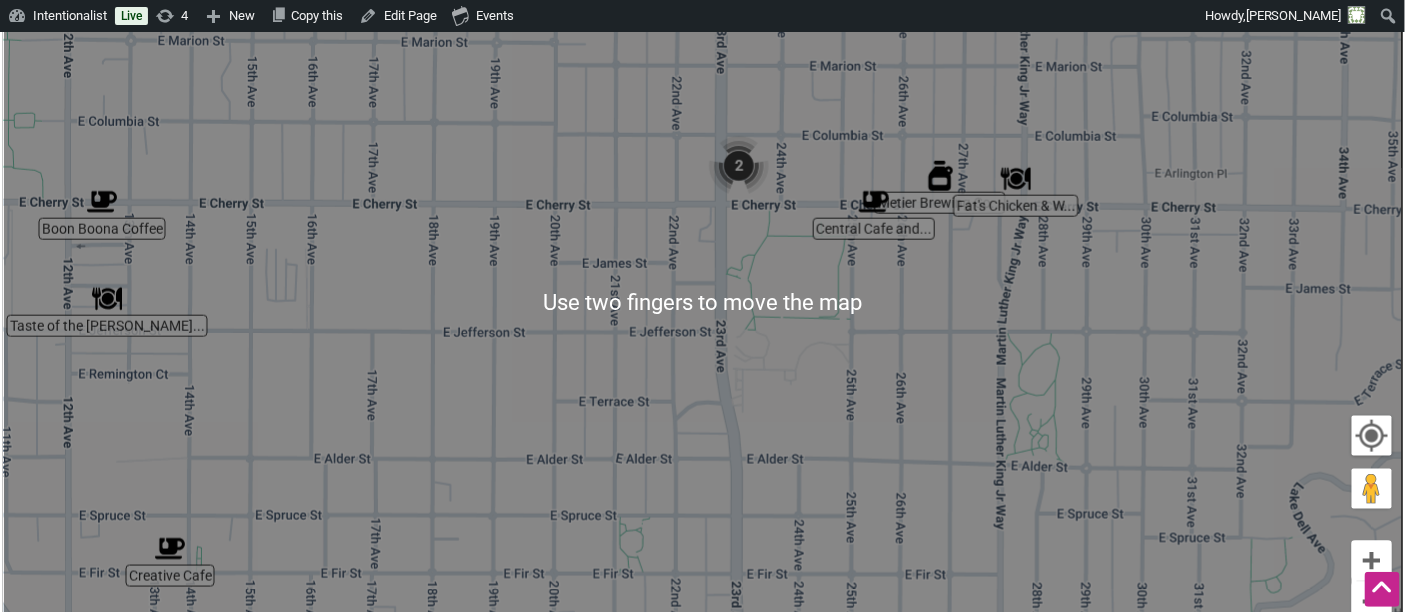 click on "To navigate, press the arrow keys." at bounding box center (703, 303) 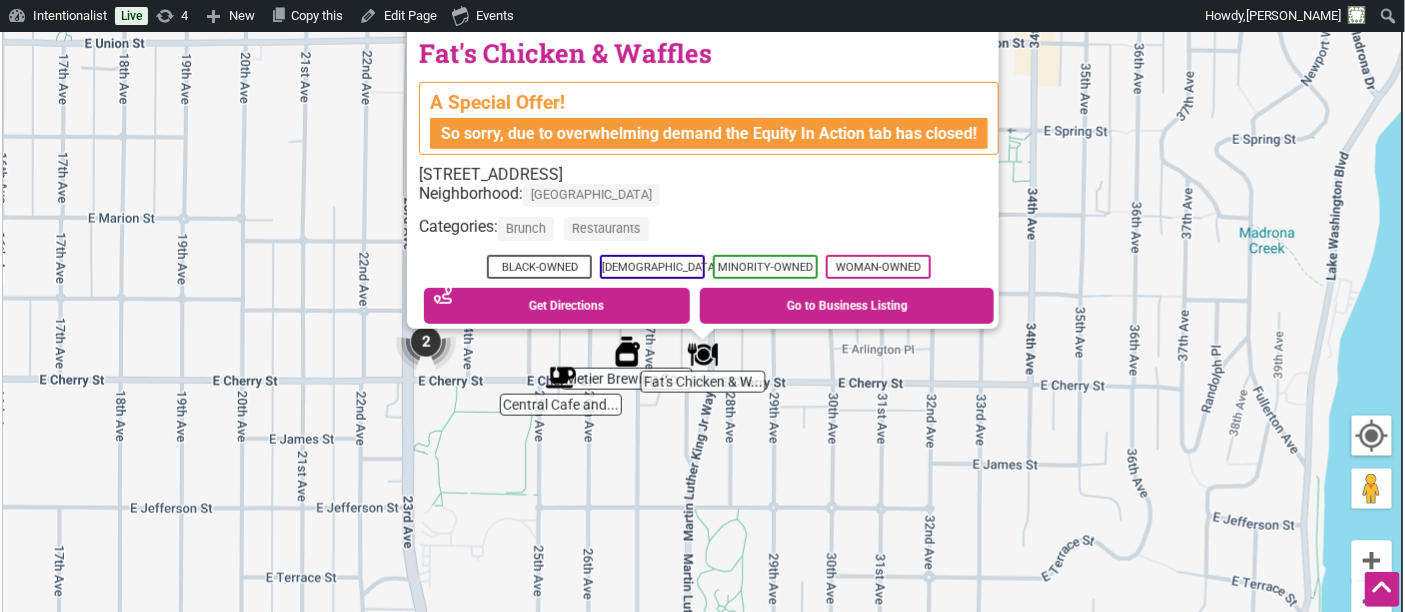 click on "To navigate, press the arrow keys.
Fat's Chicken & Waffles
A Special Offer!
So sorry, due to overwhelming demand the Equity In Action tab has closed!
2726 E Cherry St, Seattle, WA 98122
Neighborhood:  Central District
Categories:  Brunch Restaurants
Black-Owned LGBTQ-Owned Minority-Owned Woman-Owned
See on Map
Get Directions
Go to Business Listing" at bounding box center (703, 303) 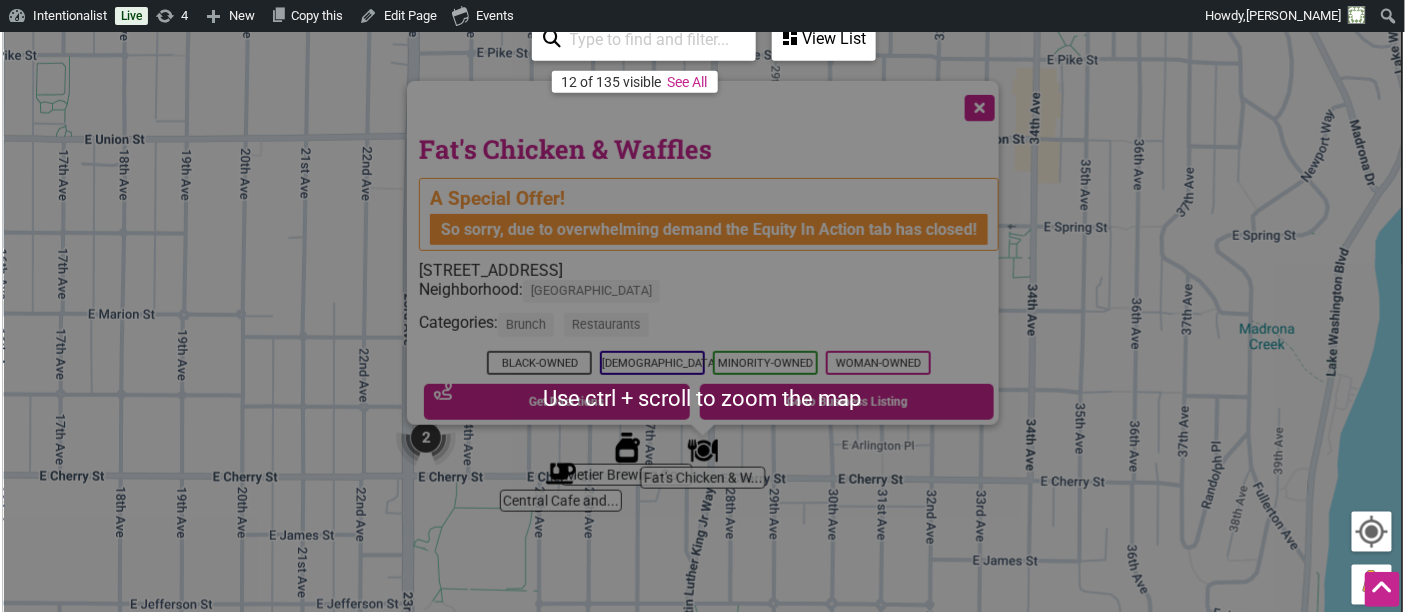 scroll, scrollTop: 511, scrollLeft: 0, axis: vertical 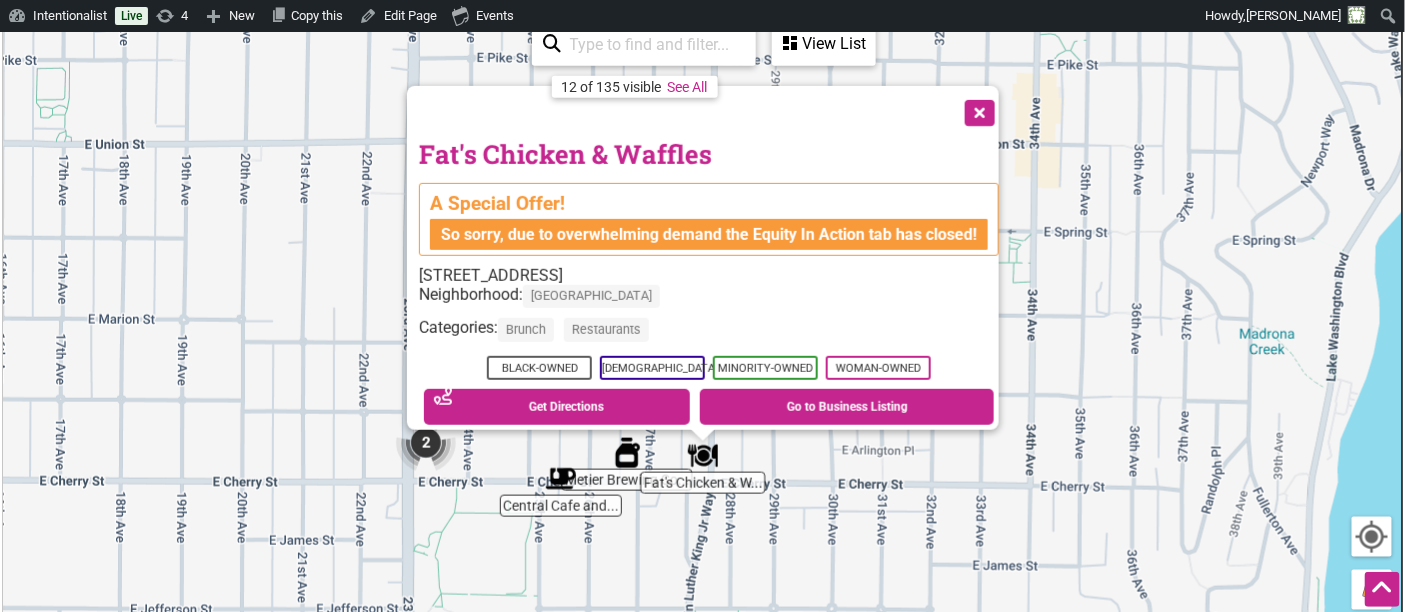 click at bounding box center [978, 112] 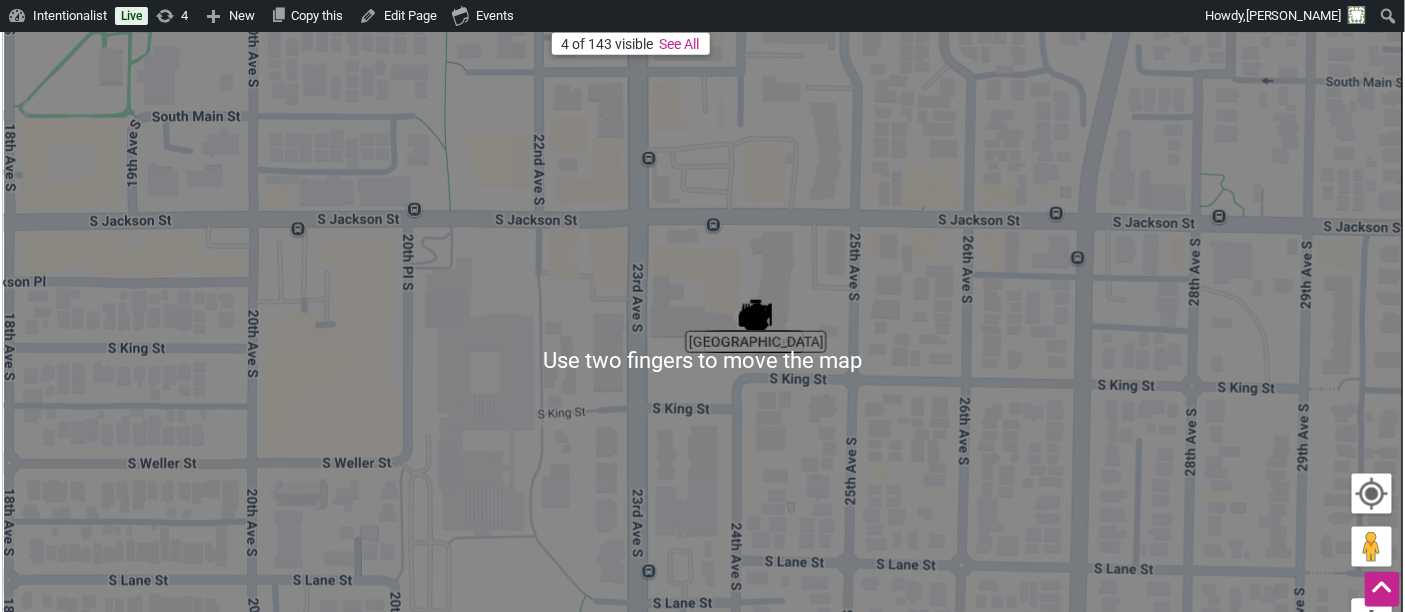 scroll, scrollTop: 544, scrollLeft: 0, axis: vertical 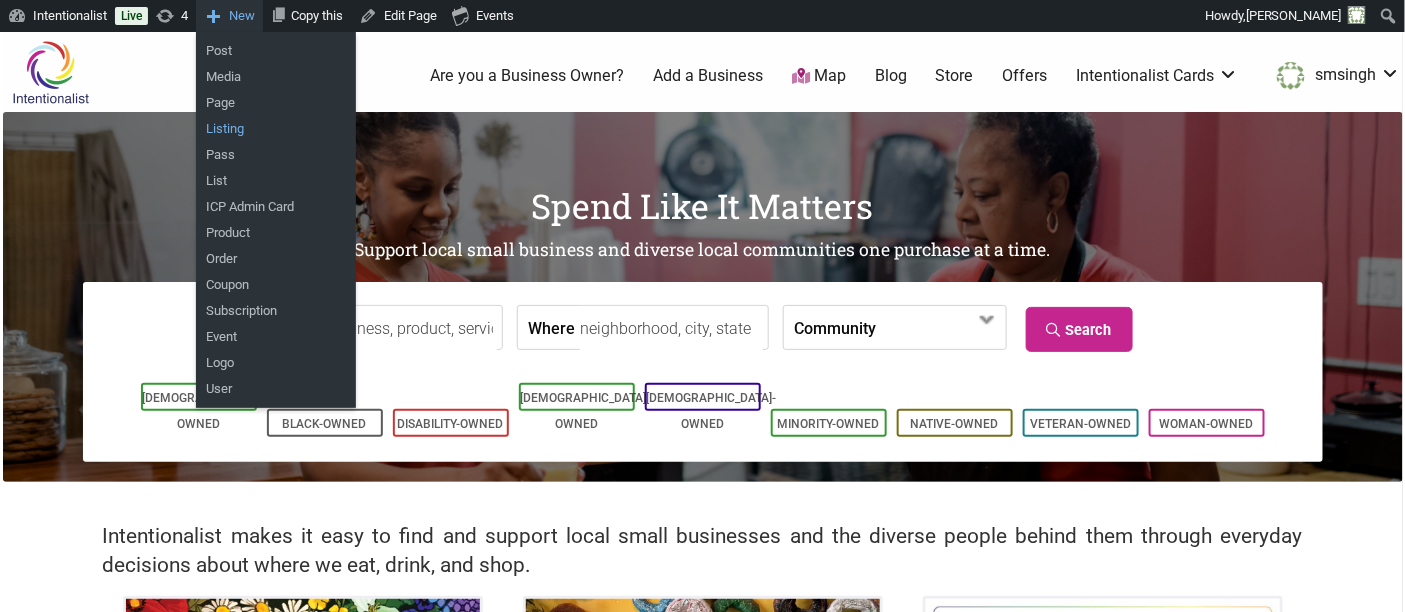 click on "Listing" at bounding box center (276, 129) 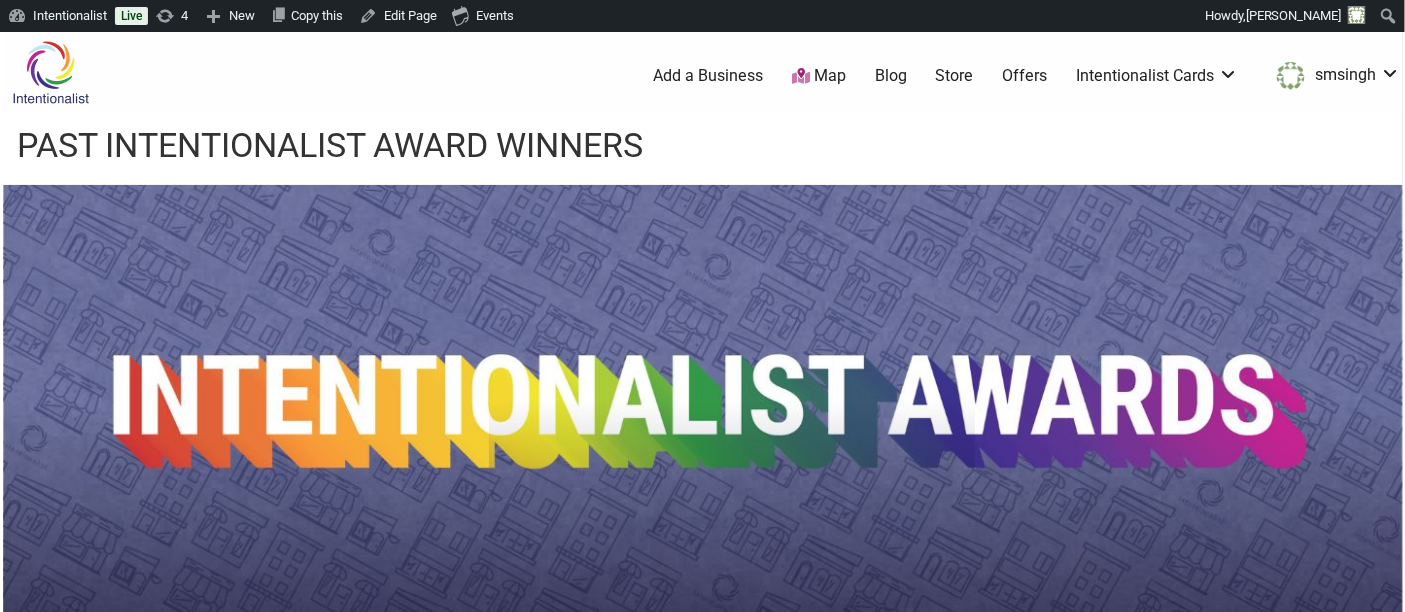 scroll, scrollTop: 21, scrollLeft: 0, axis: vertical 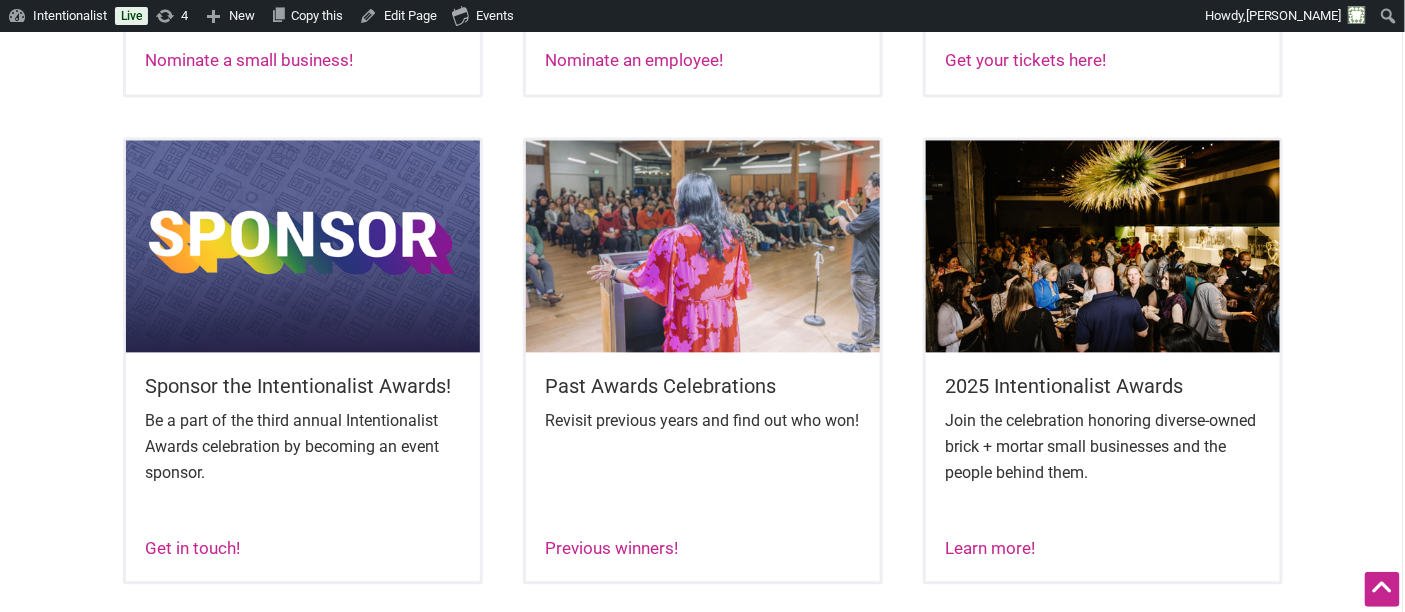 click on "Sponsor the Intentionalist Awards!
Be a part of the third annual Intentionalist Awards celebration by becoming an event sponsor.
Get in touch!
Past Awards Celebrations
Revisit previous years and find out who won!
Previous winners!
2025 Intentionalist Awards
Join the celebration honoring diverse-owned brick + mortar small businesses and the people behind them.
Learn more!" at bounding box center [703, 381] 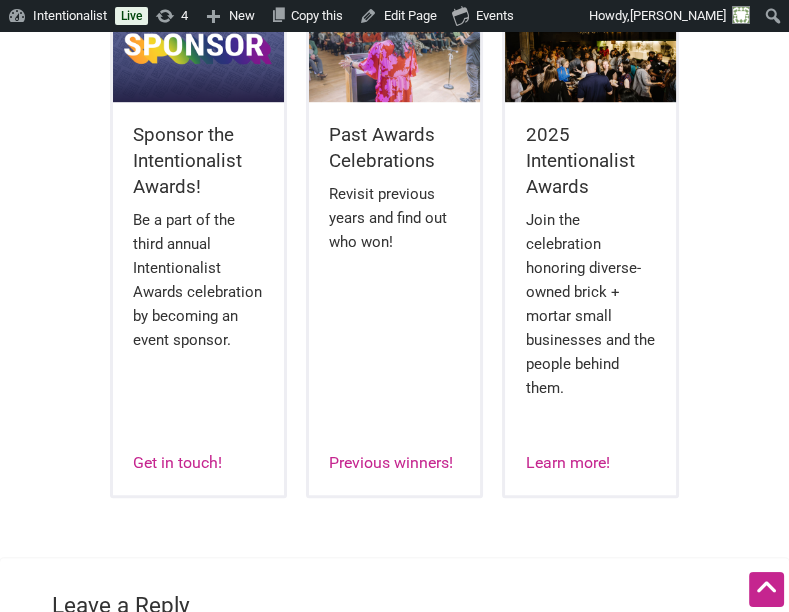 scroll, scrollTop: 1263, scrollLeft: 0, axis: vertical 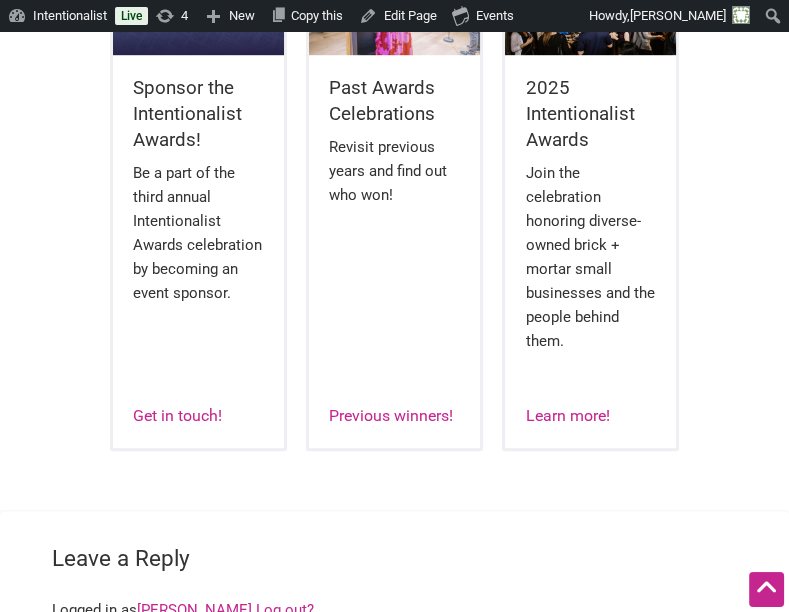 drag, startPoint x: 262, startPoint y: 485, endPoint x: 194, endPoint y: 498, distance: 69.2315 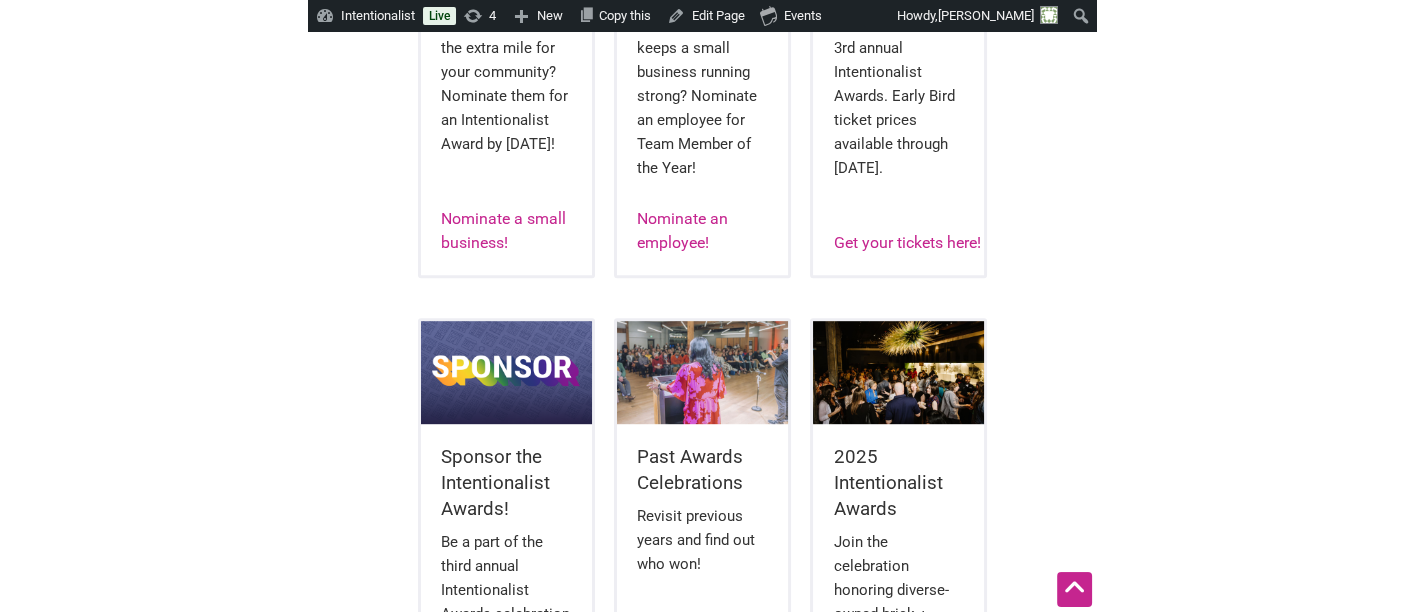 scroll, scrollTop: 847, scrollLeft: 0, axis: vertical 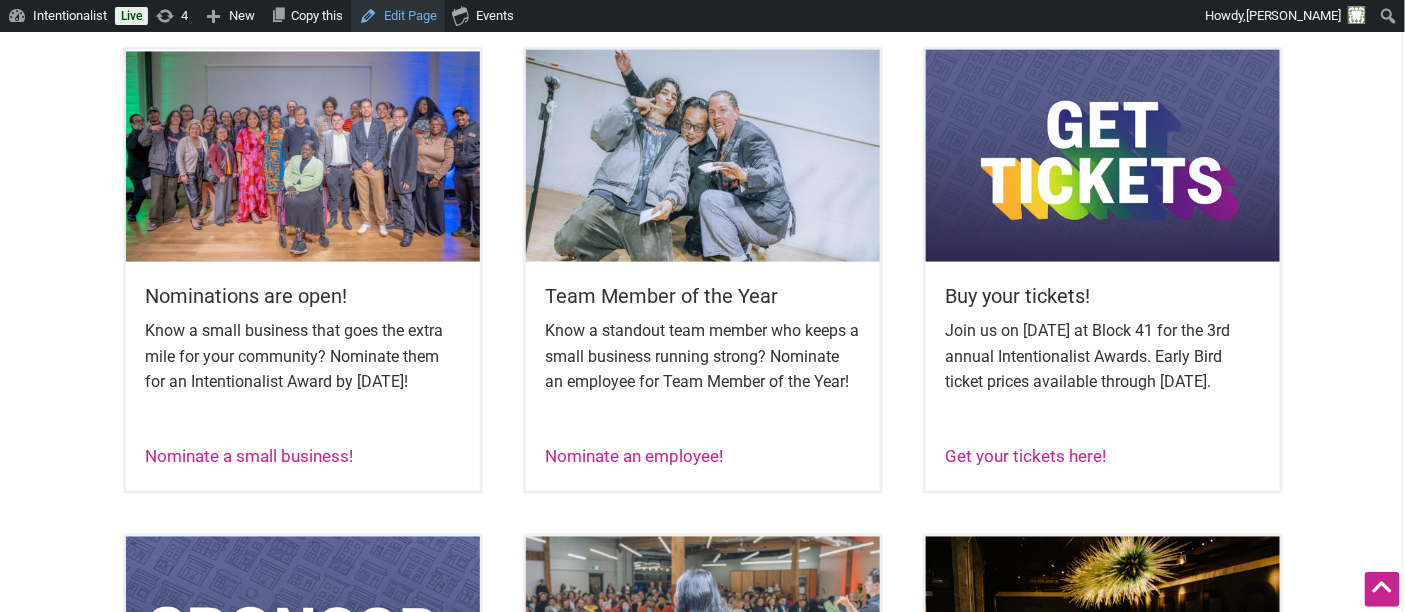 click on "Edit Page" at bounding box center [398, 16] 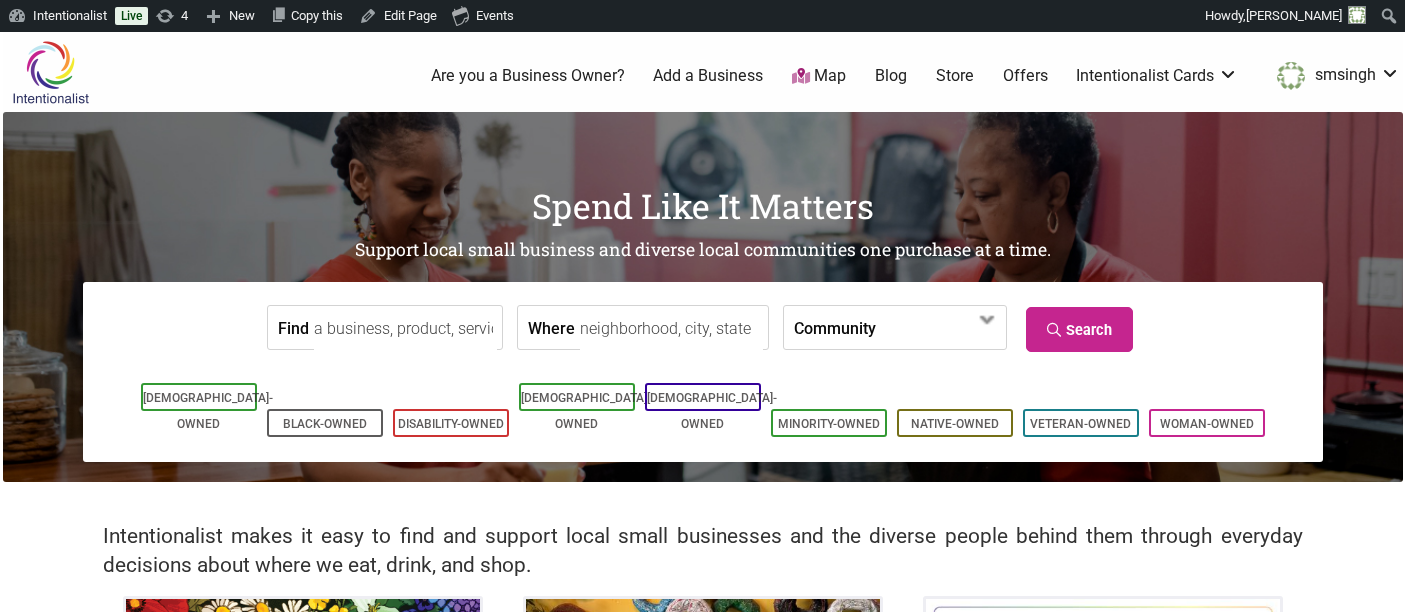 scroll, scrollTop: 0, scrollLeft: 0, axis: both 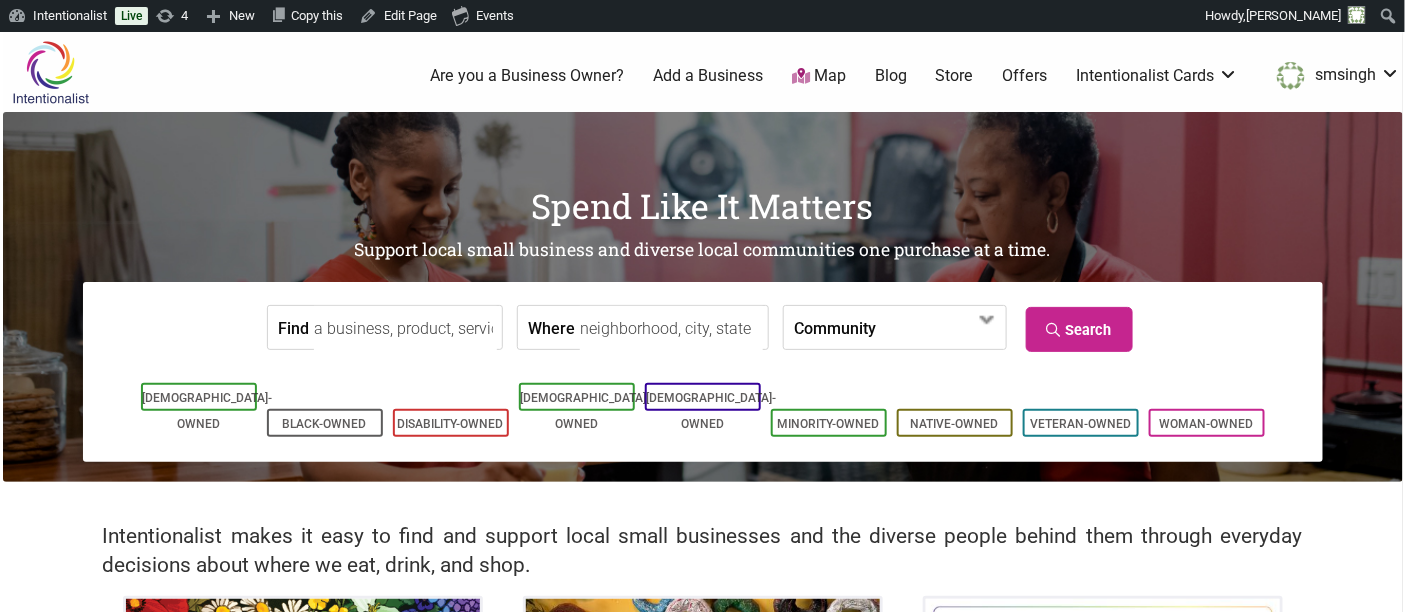 click on "Offers" at bounding box center [1025, 76] 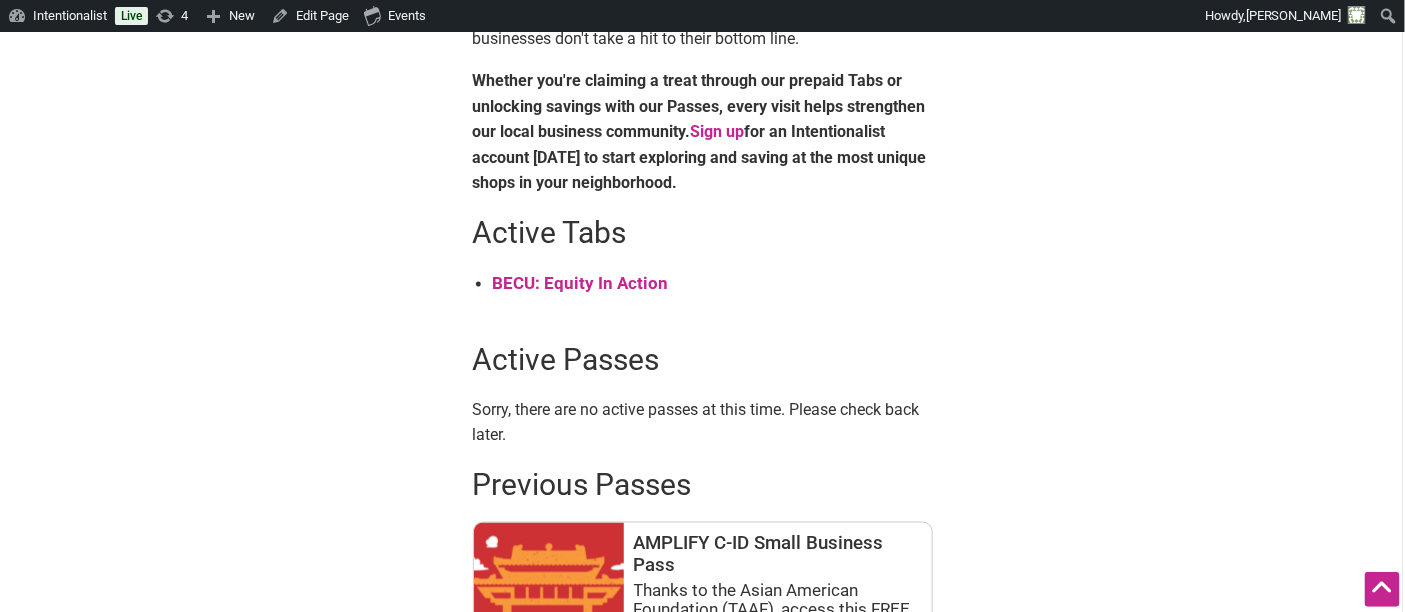 scroll, scrollTop: 763, scrollLeft: 0, axis: vertical 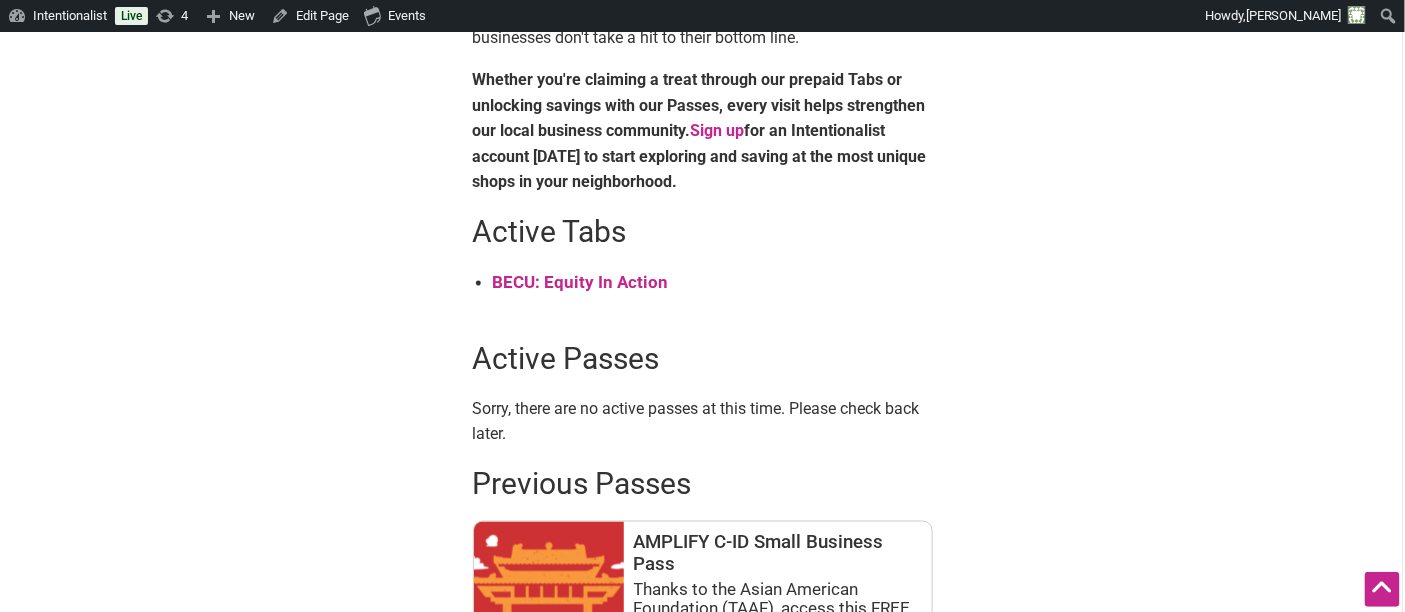 click on "Discover two exciting ways to support and save at diverse local businesses through Intentionalist:
PREPAID TABS Step into your favorite local spots and enjoy treats on us! Thanks to our partners, we regularly open prepaid Tabs at select local businesses throughout the year. All you have to do is show up, scan your QR code, and enjoy complimentary items while supporting community business owners.
SMALL BUSINESS PASSES Get exclusive access to amazing discounts at unique local businesses through our Small Business Passes program. These limited-time digital passes unlock special offers at carefully selected businesses in your community. The best part? Thanks to our partners, these discounts are fully covered, ensuring local businesses don't take a hit to their bottom line.
Whether you're claiming a treat through our prepaid Tabs or unlocking savings with our Passes, every visit helps strengthen our local business community." at bounding box center (703, 1063) 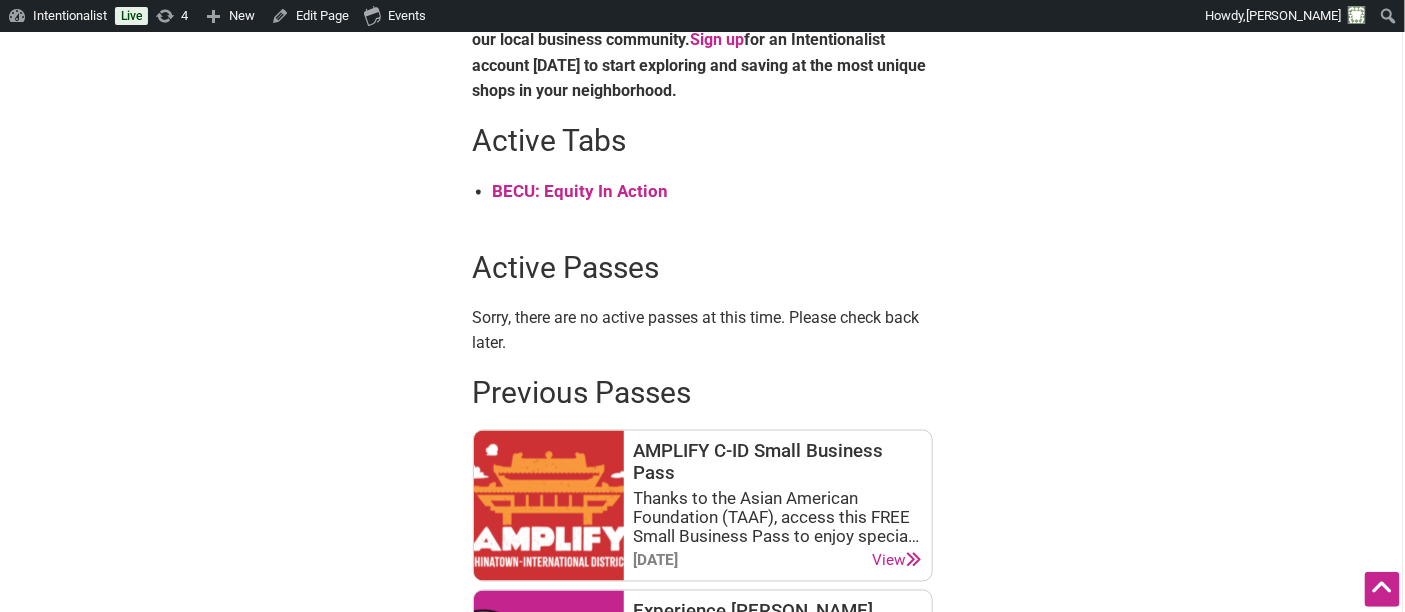 scroll, scrollTop: 853, scrollLeft: 0, axis: vertical 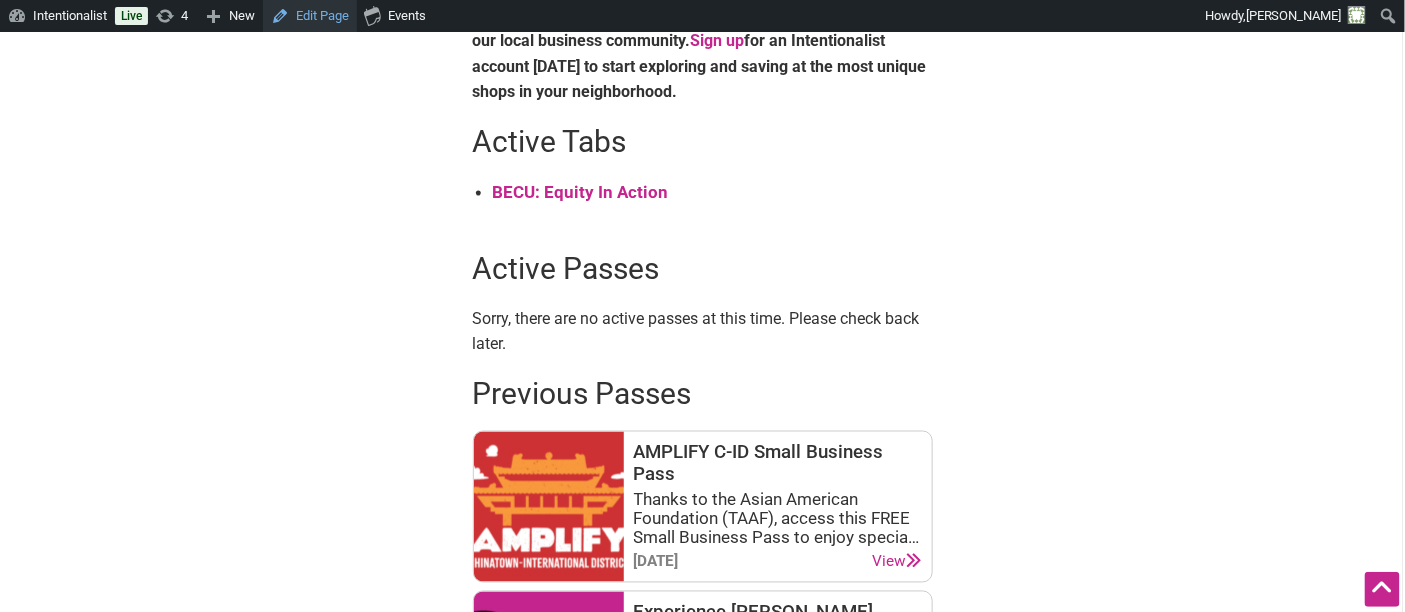 click on "Edit Page" at bounding box center [310, 16] 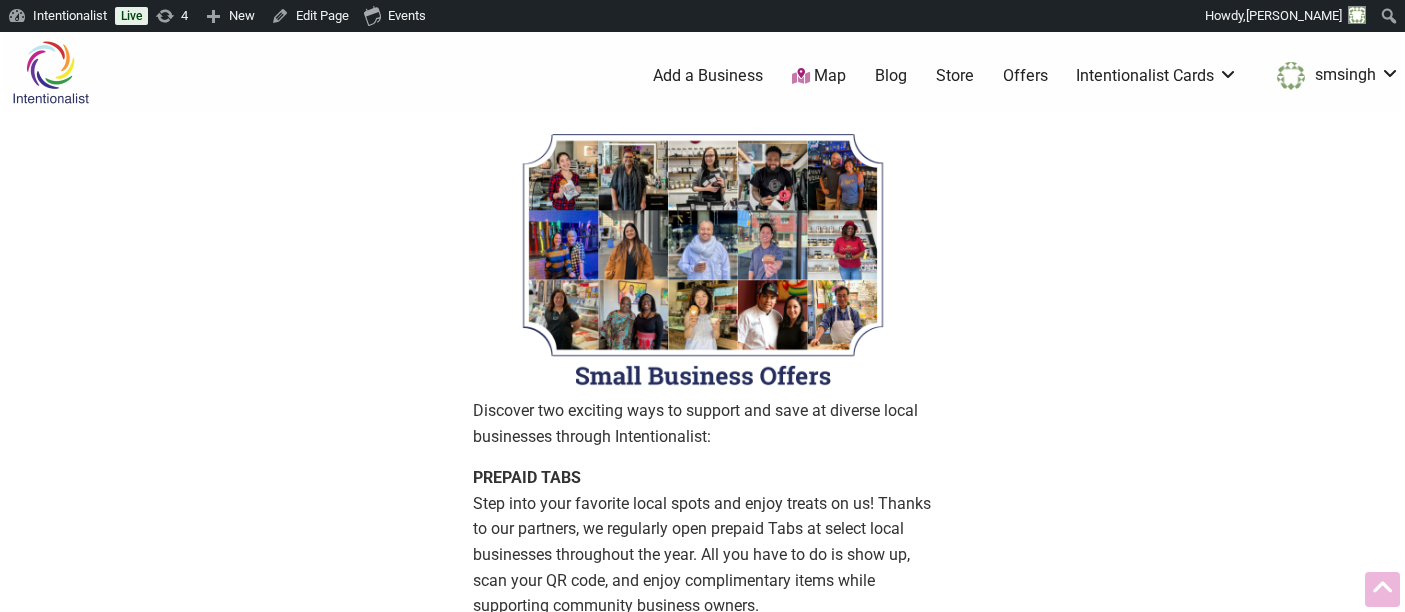 scroll, scrollTop: 853, scrollLeft: 0, axis: vertical 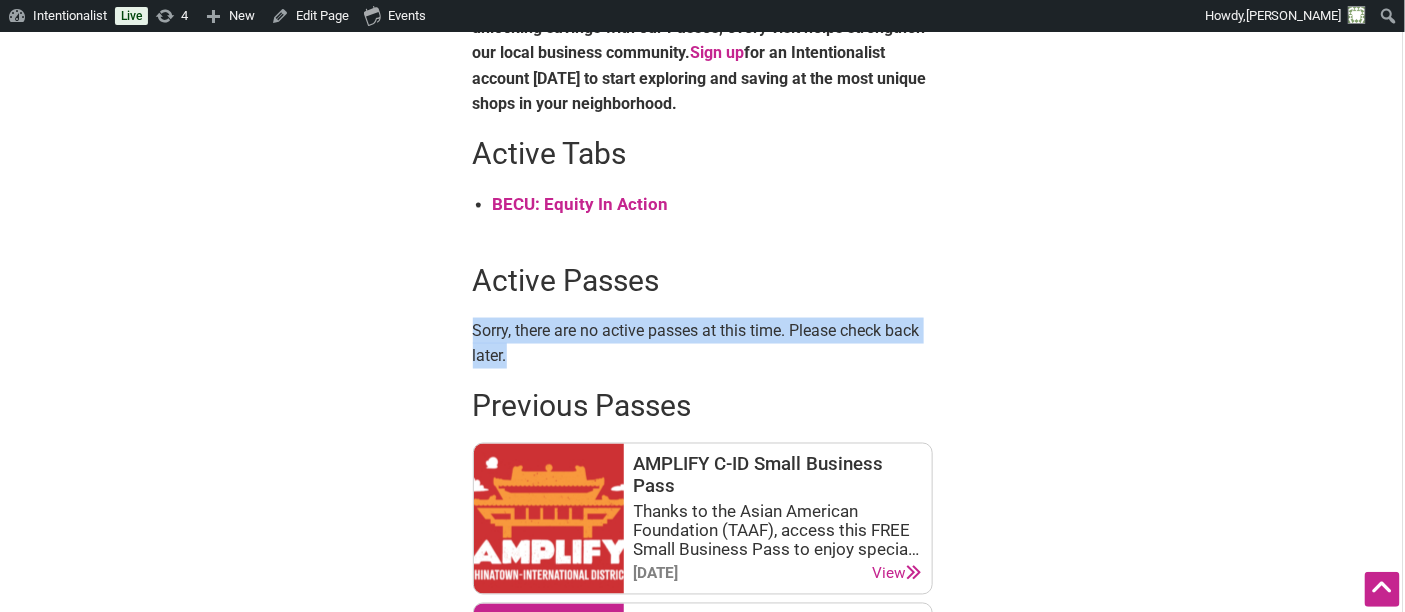 drag, startPoint x: 542, startPoint y: 350, endPoint x: 468, endPoint y: 337, distance: 75.13322 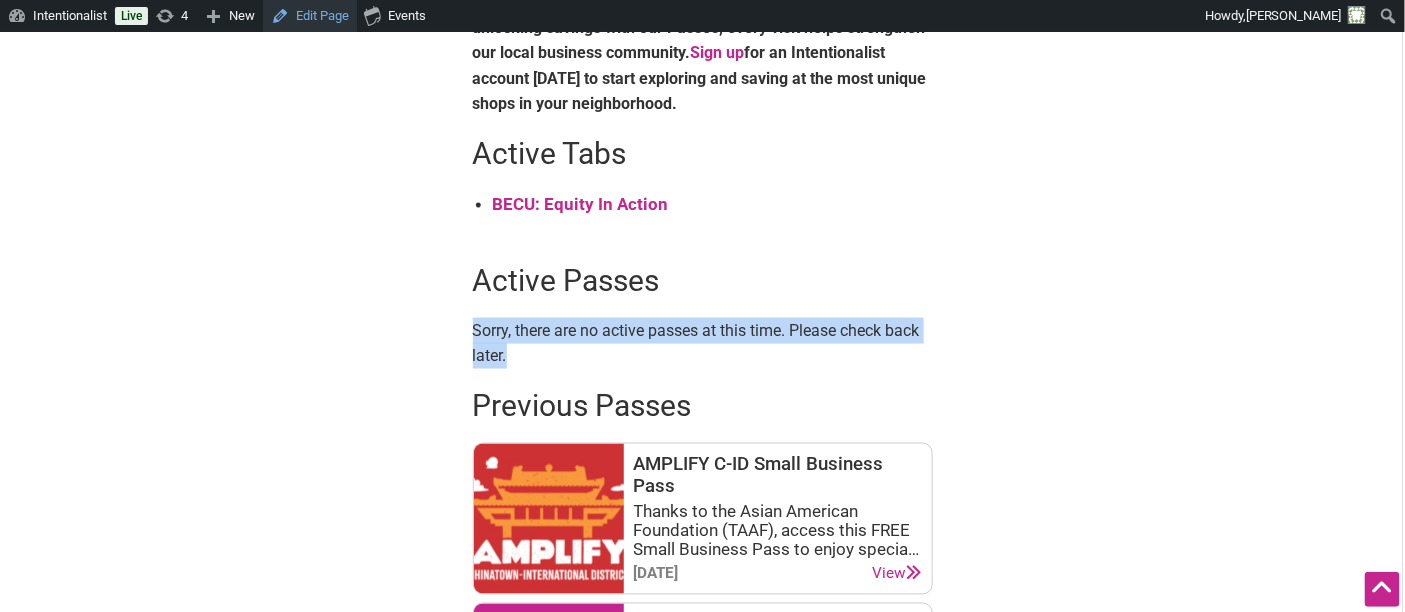 click on "Edit Page" at bounding box center (310, 16) 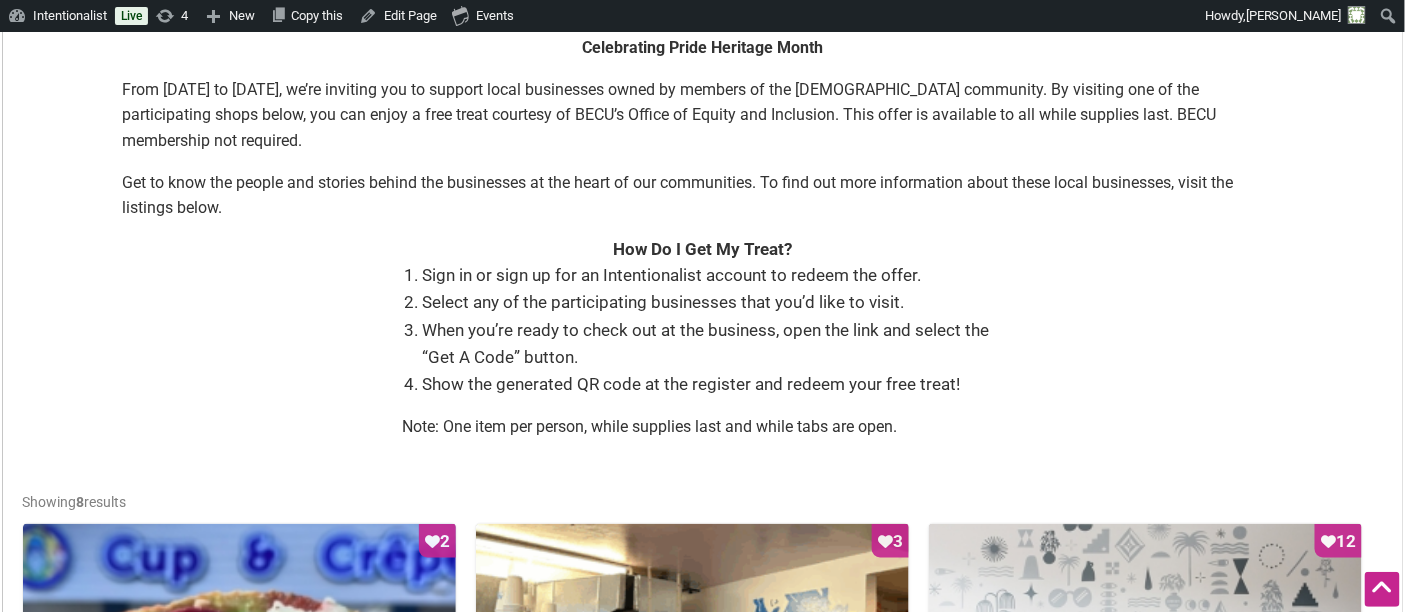 scroll, scrollTop: 575, scrollLeft: 0, axis: vertical 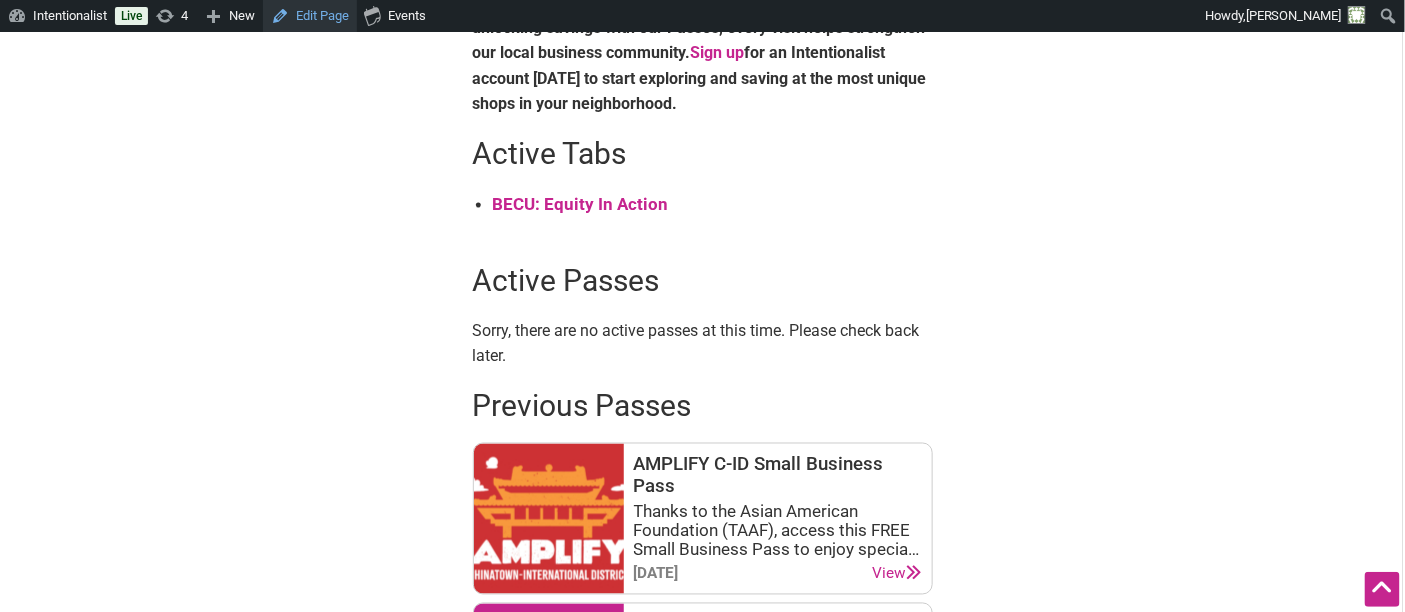 click on "Edit Page" at bounding box center (310, 16) 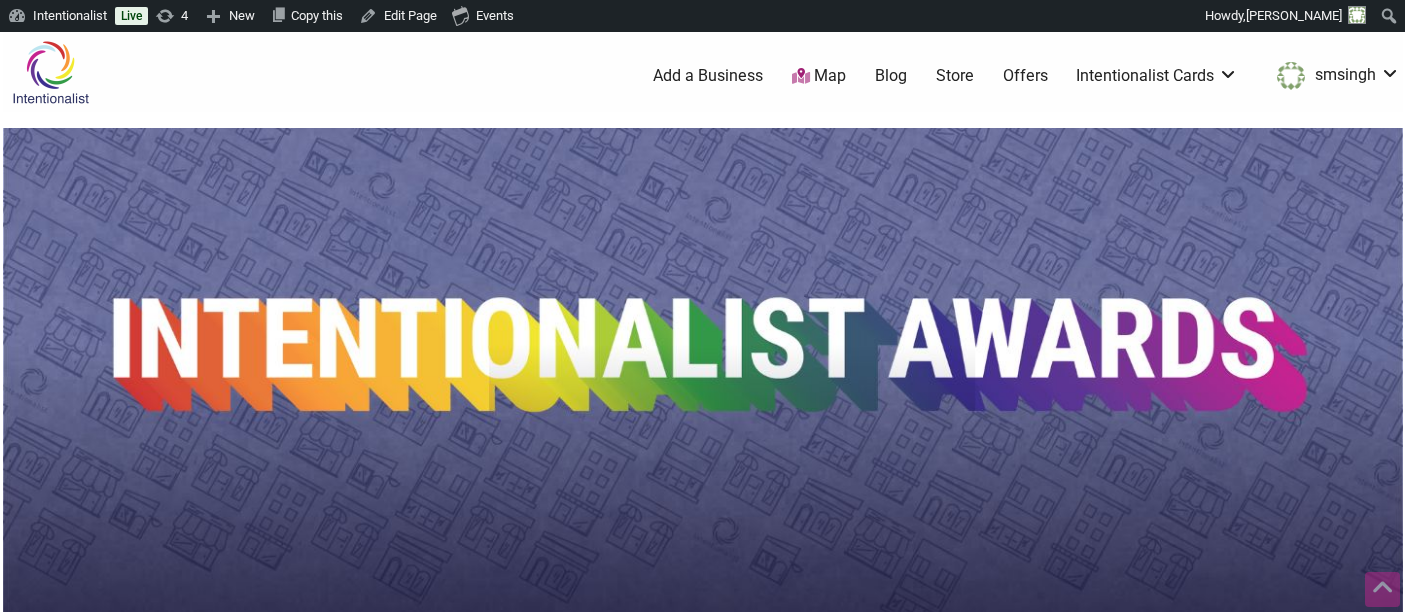 scroll, scrollTop: 847, scrollLeft: 0, axis: vertical 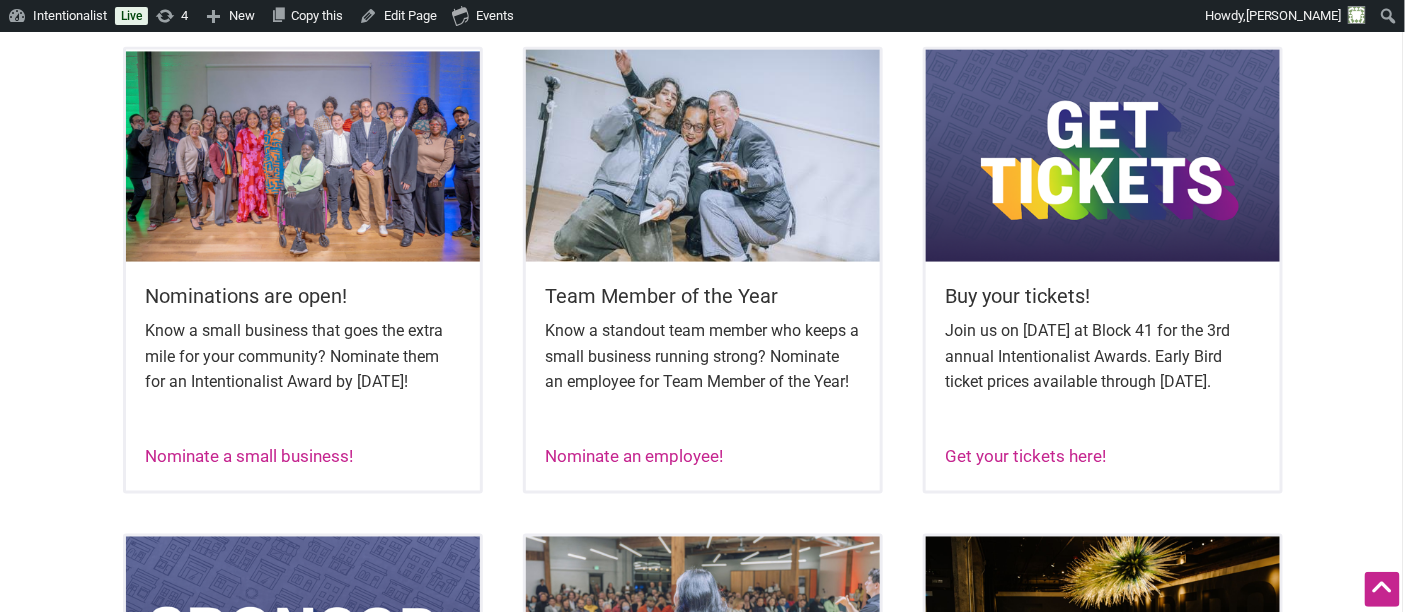 click on "Nominations are open!
Know a small business that goes the extra mile for your community? Nominate them for an Intentionalist Award by [DATE]!
Nominate a small business!
Team Member of the Year
Know a standout team member who keeps a small business running strong? Nominate an employee for Team Member of the Year!
Nominate an employee!
Buy your tickets!
Join us on [DATE] at Block 41 for the 3rd annual Intentionalist Awards. Early Bird ticket prices available through [DATE].
Get your tickets here!" at bounding box center [703, 290] 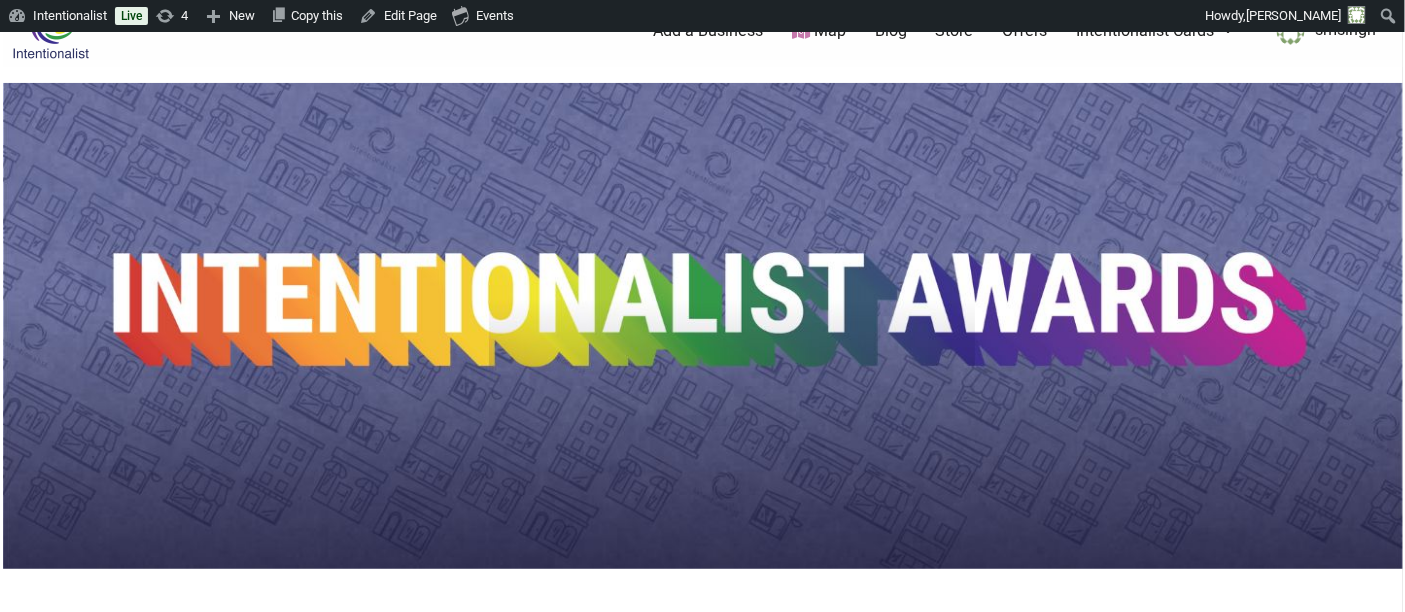 scroll, scrollTop: 47, scrollLeft: 0, axis: vertical 